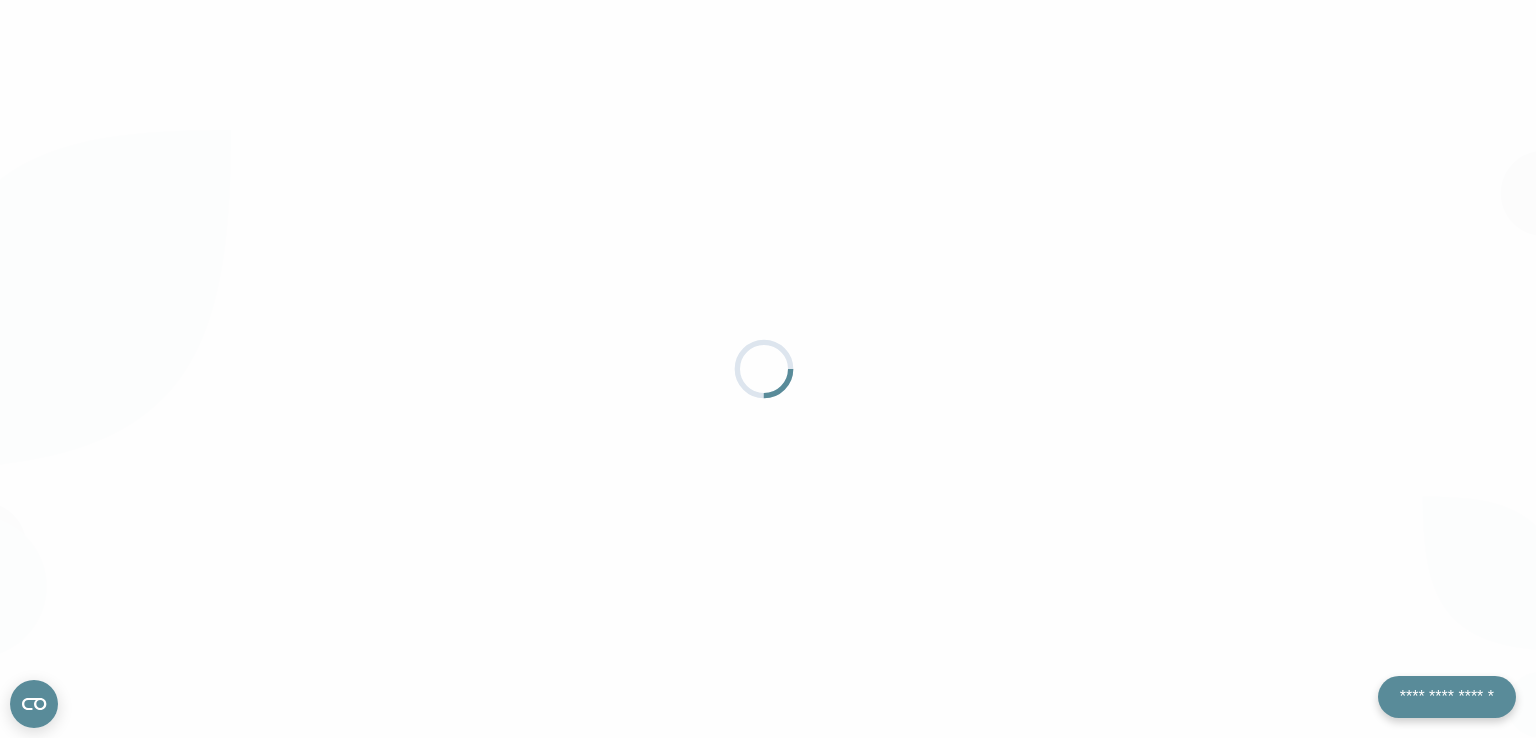 scroll, scrollTop: 0, scrollLeft: 0, axis: both 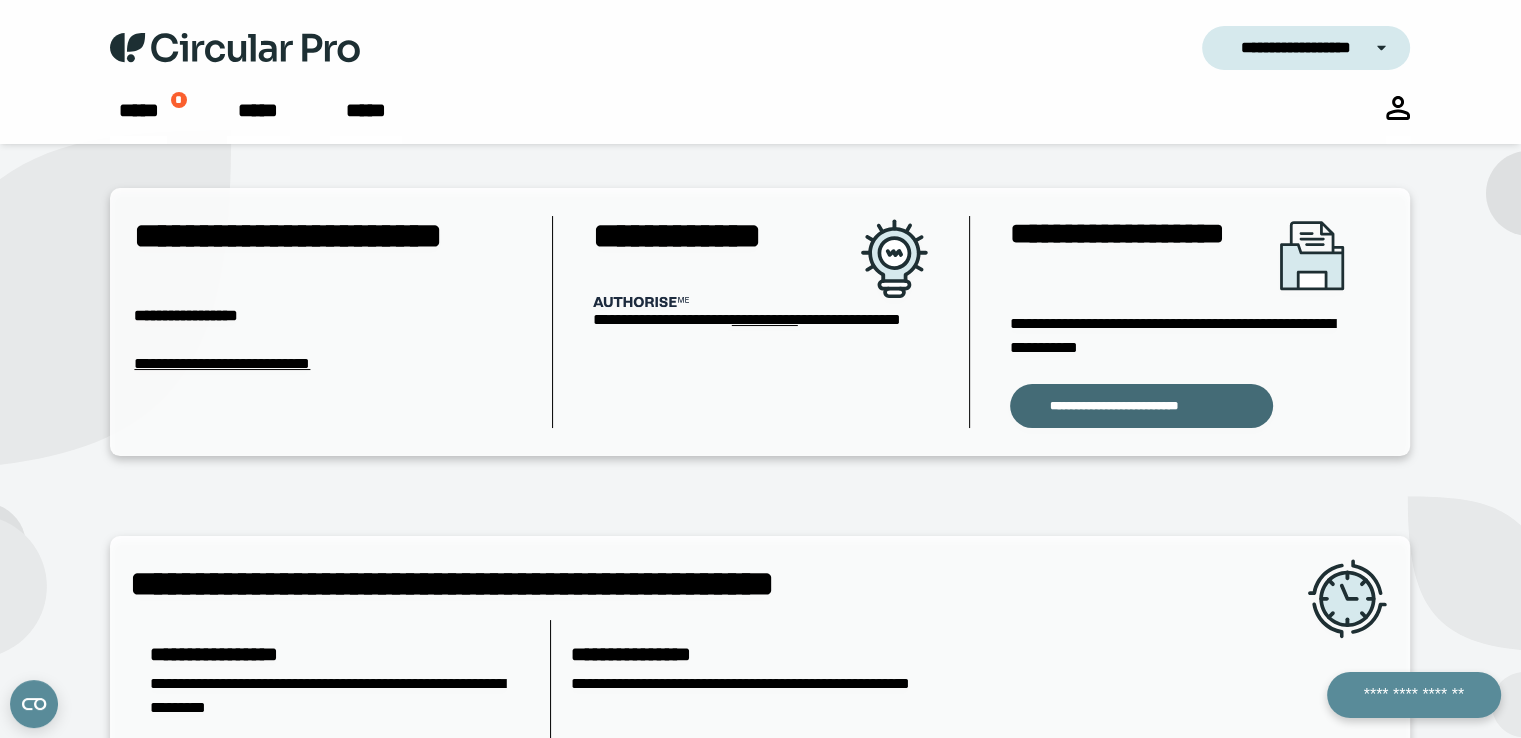 click on "**********" at bounding box center (1141, 406) 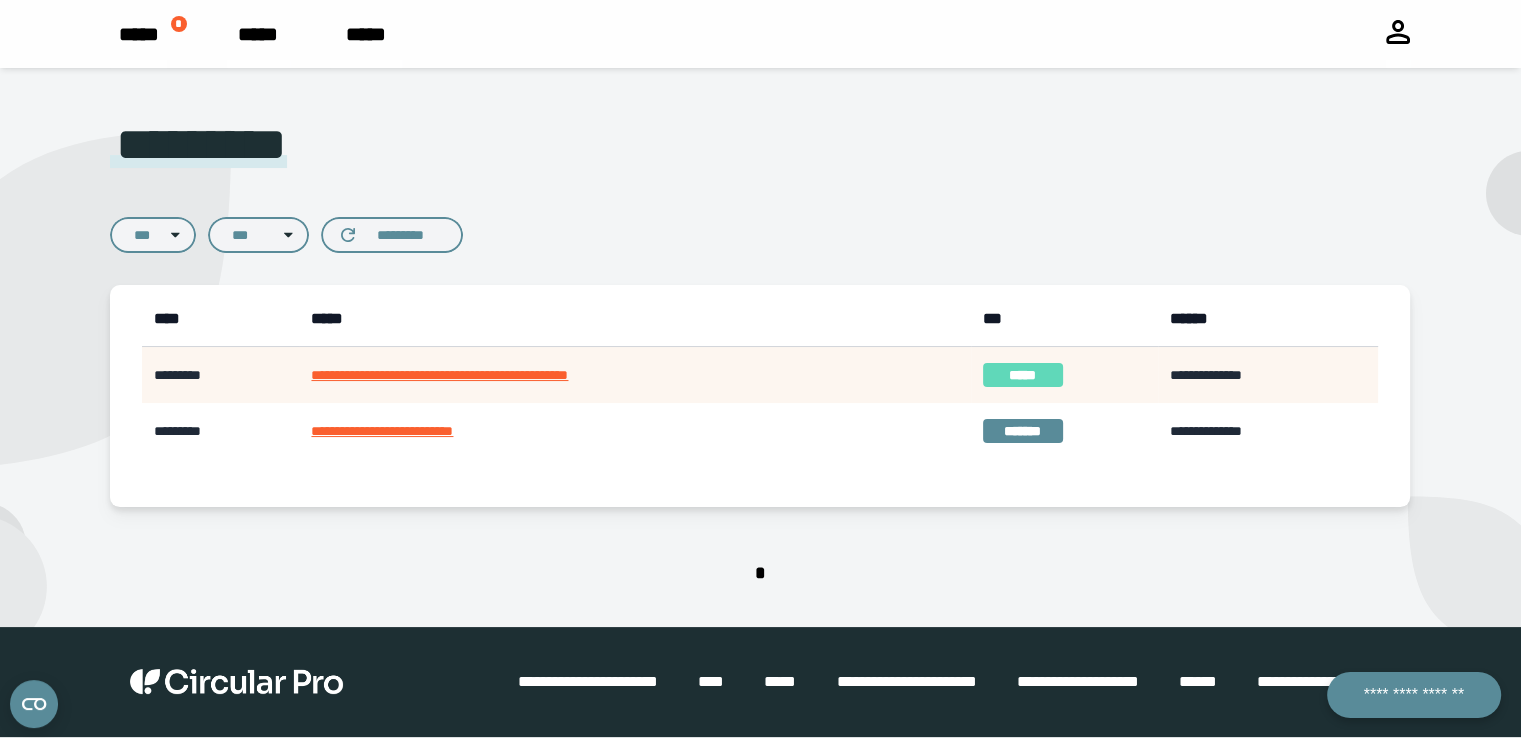 scroll, scrollTop: 0, scrollLeft: 0, axis: both 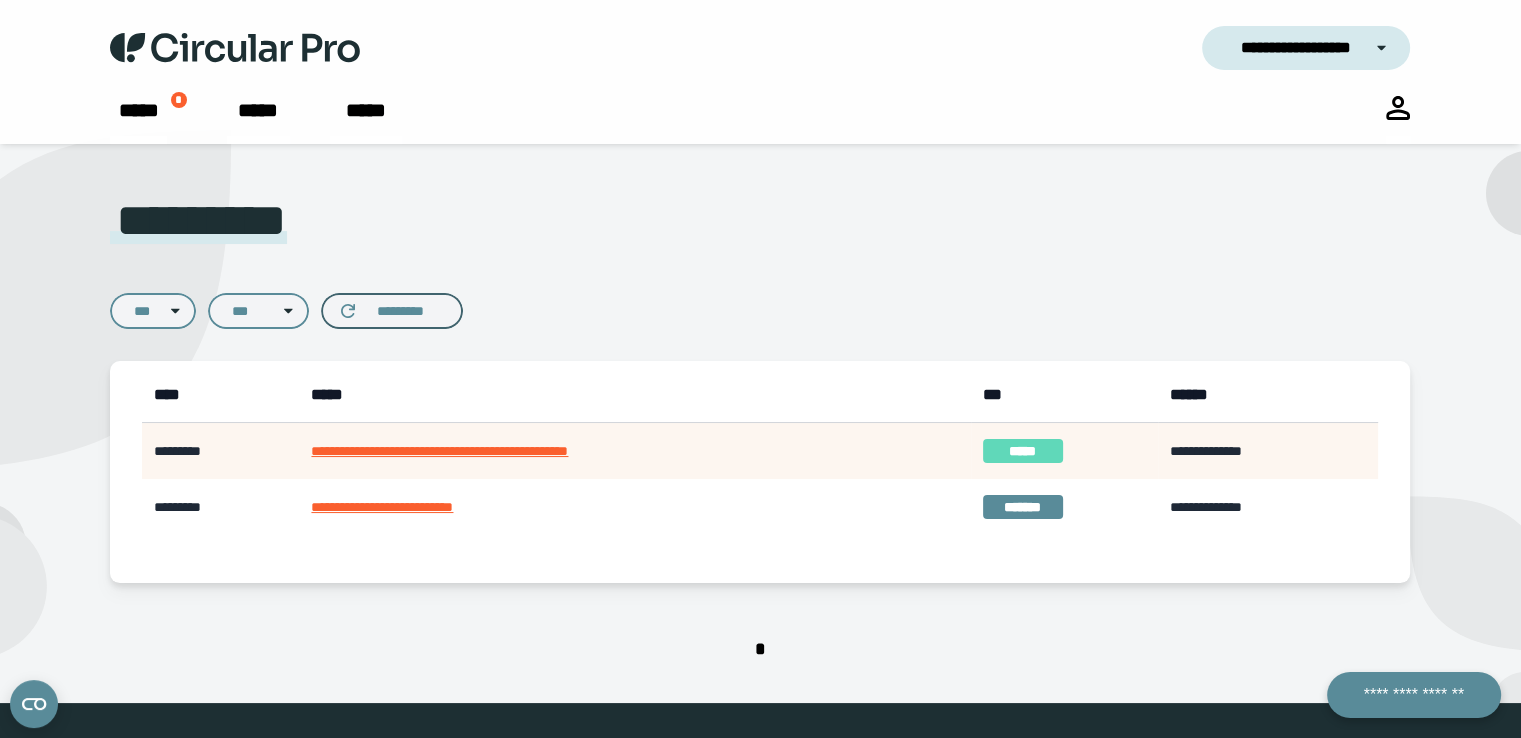 click on "*********" at bounding box center [400, 311] 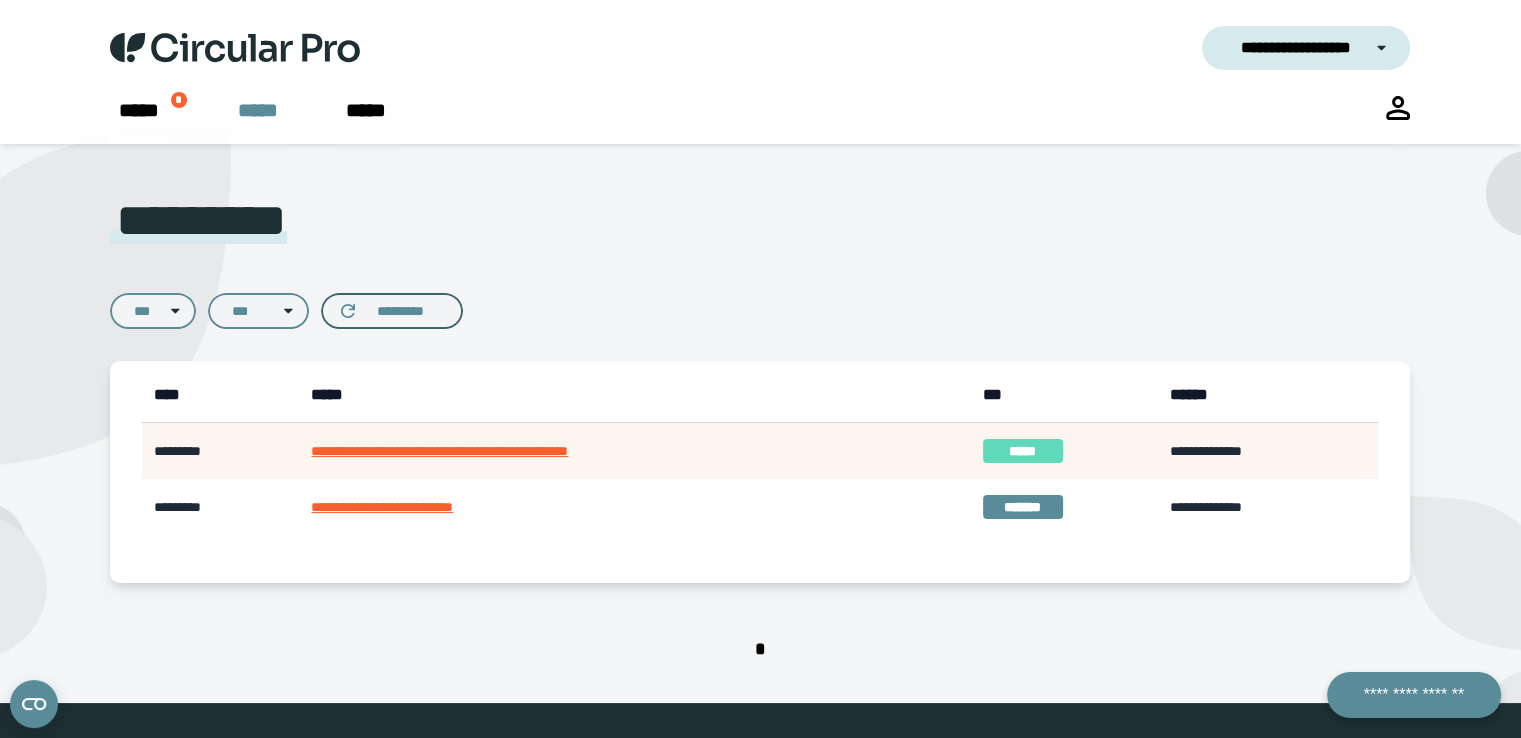 click on "*****" at bounding box center [258, 110] 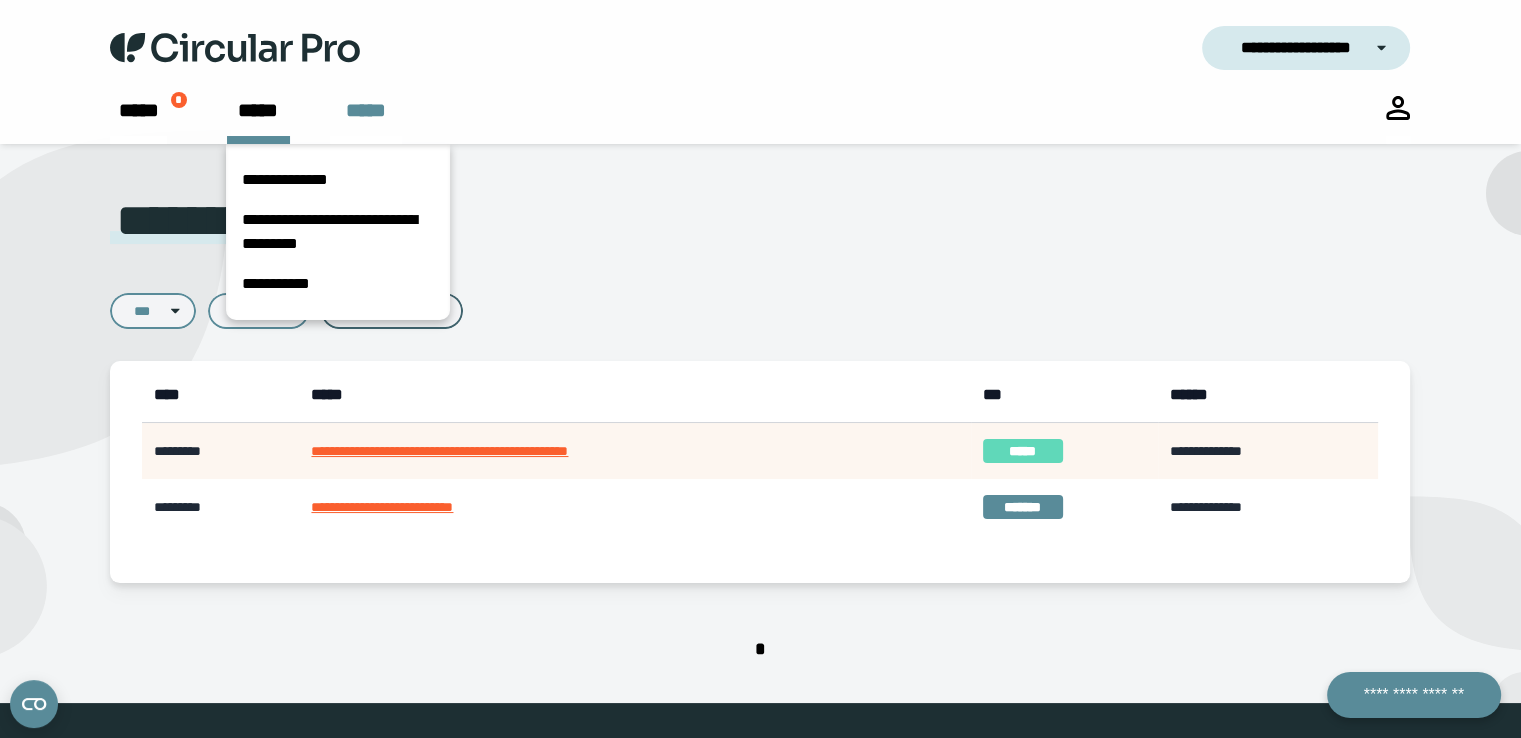 click on "*****" at bounding box center (366, 110) 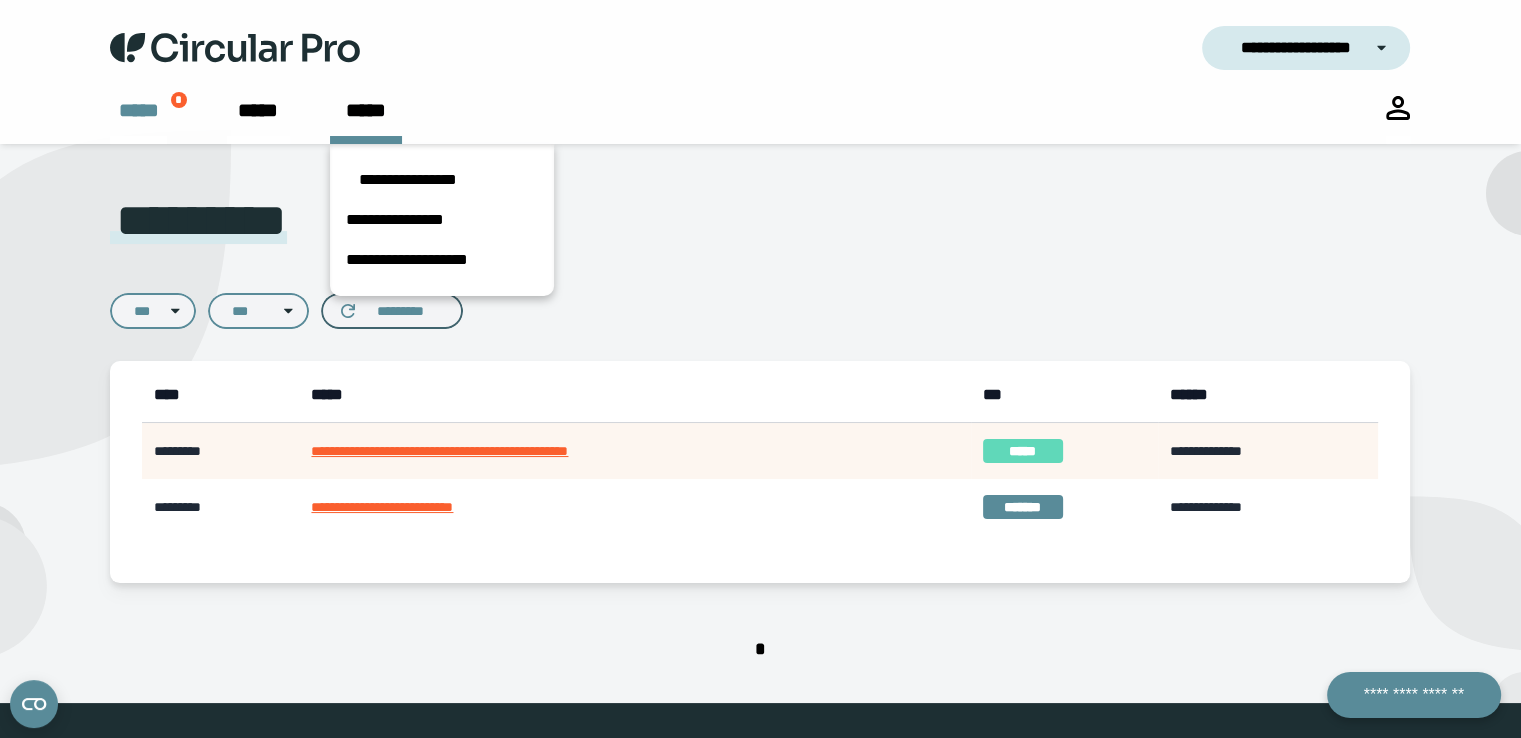 click on "*****" at bounding box center [139, 110] 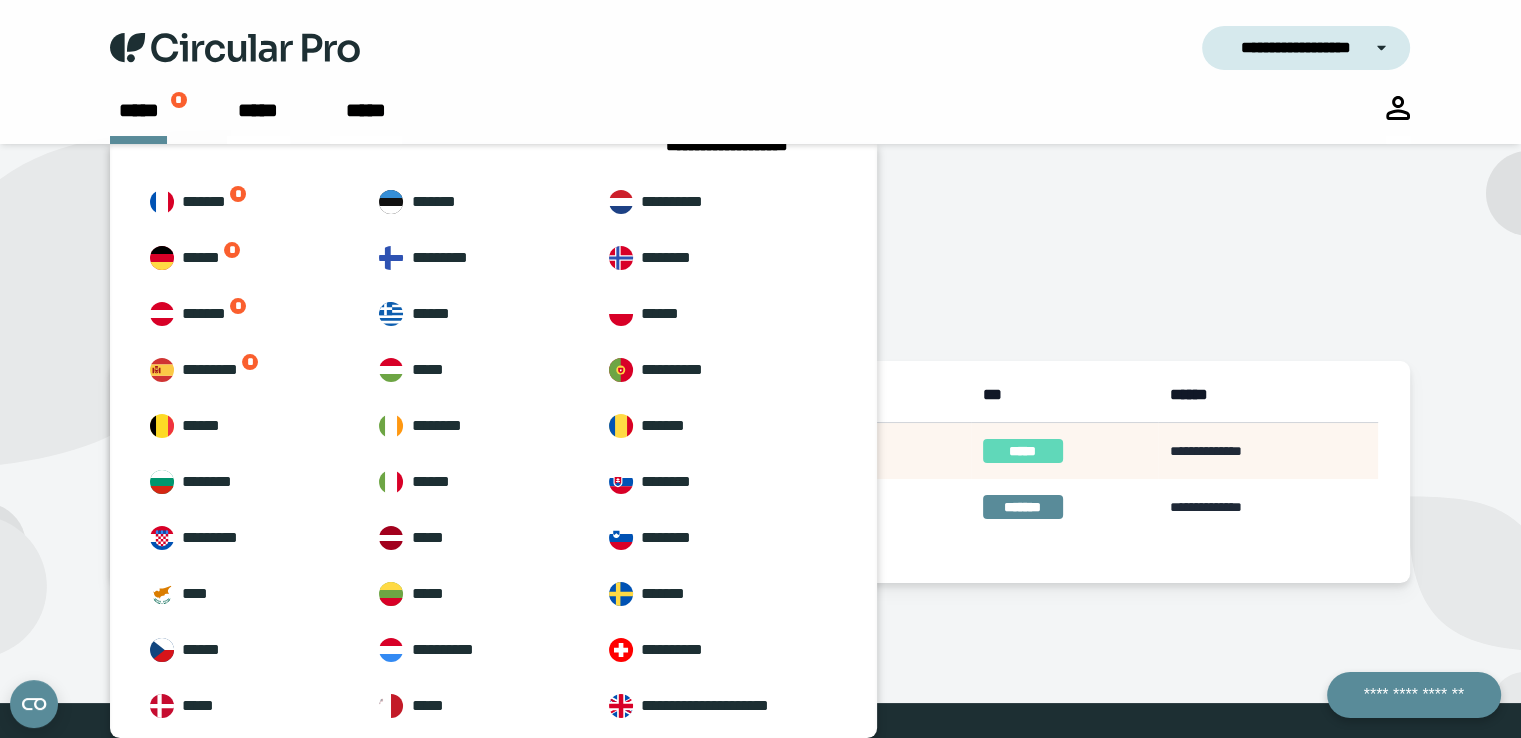 scroll, scrollTop: 62, scrollLeft: 0, axis: vertical 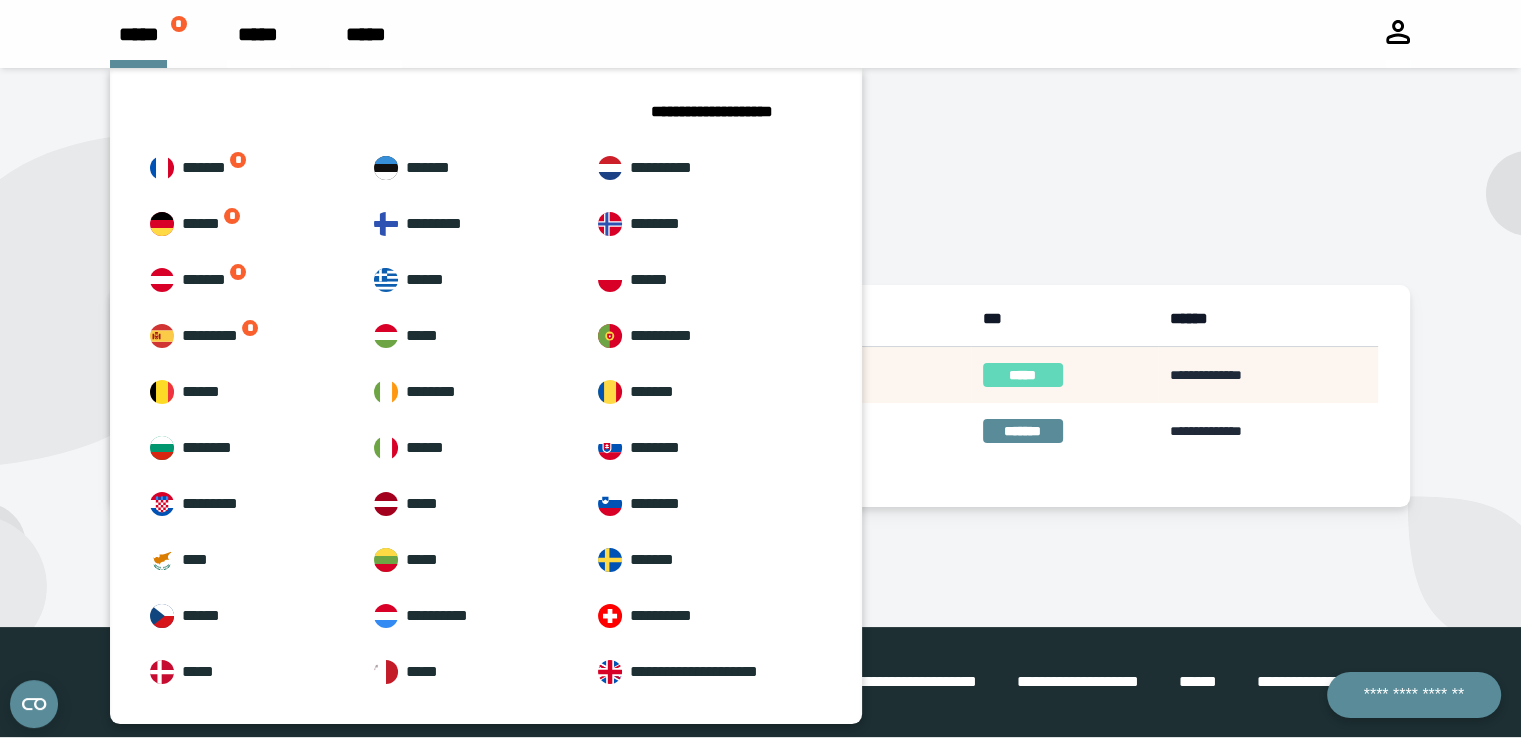 click on "*** **** *** ******* ***** *********" at bounding box center (760, 231) 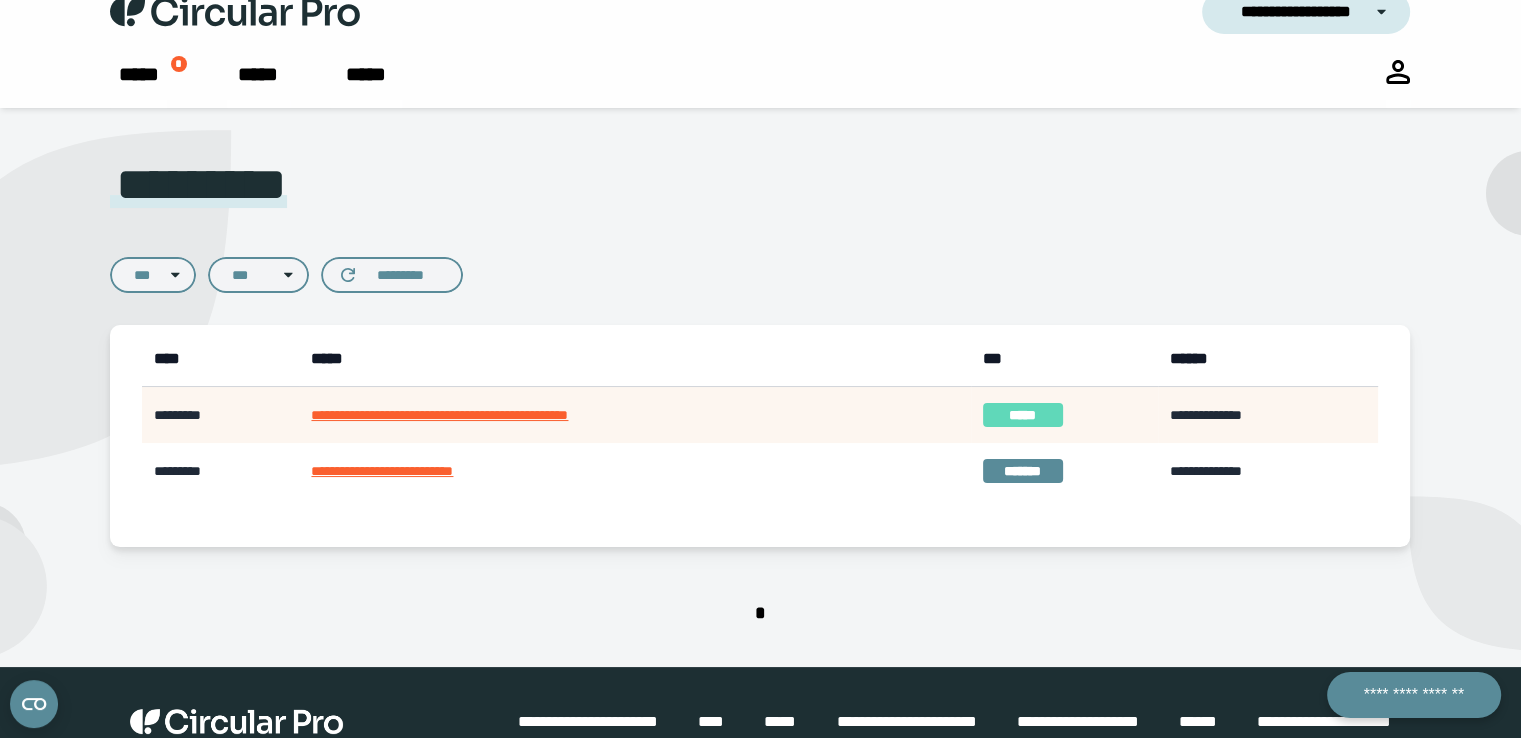 scroll, scrollTop: 0, scrollLeft: 0, axis: both 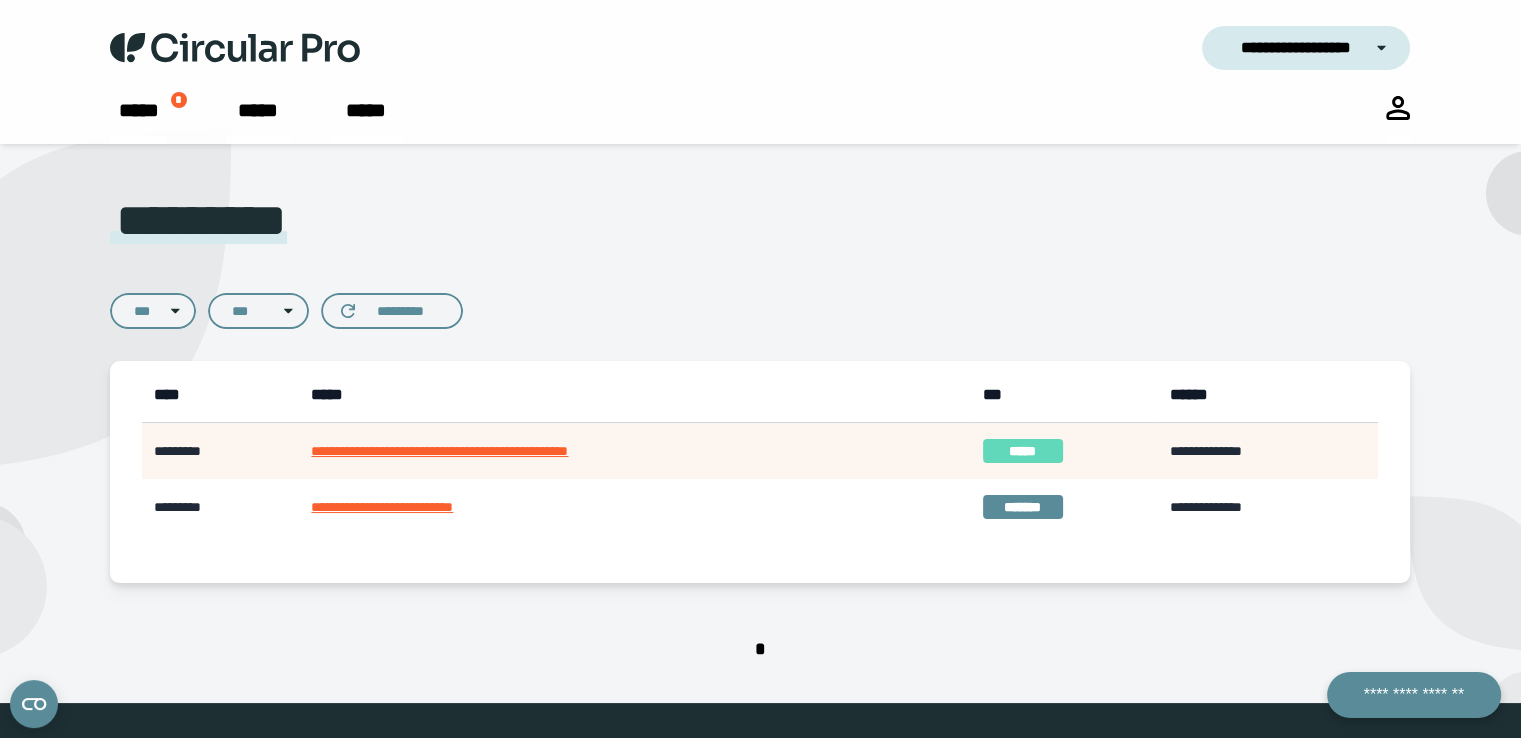 click on "**********" at bounding box center [439, 451] 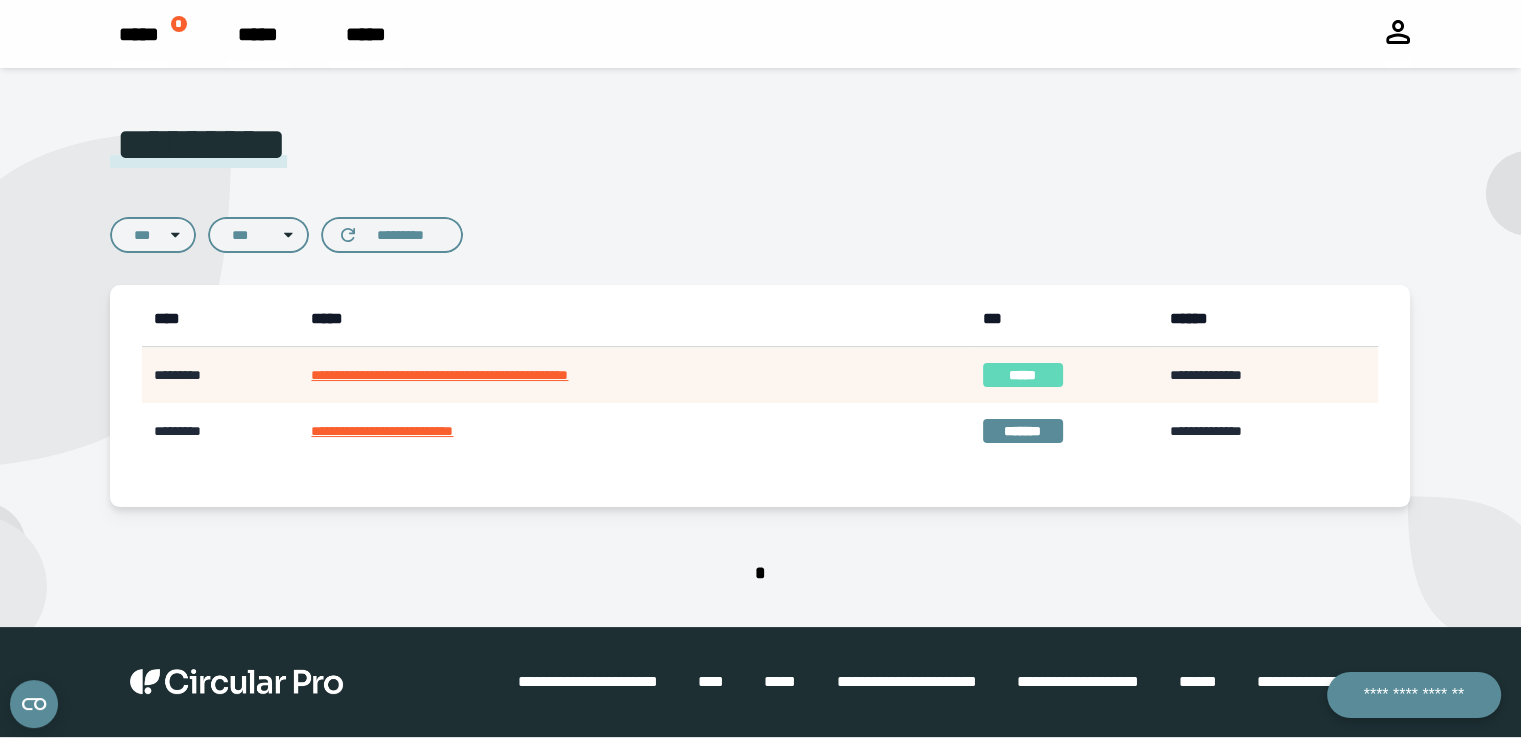 scroll, scrollTop: 0, scrollLeft: 0, axis: both 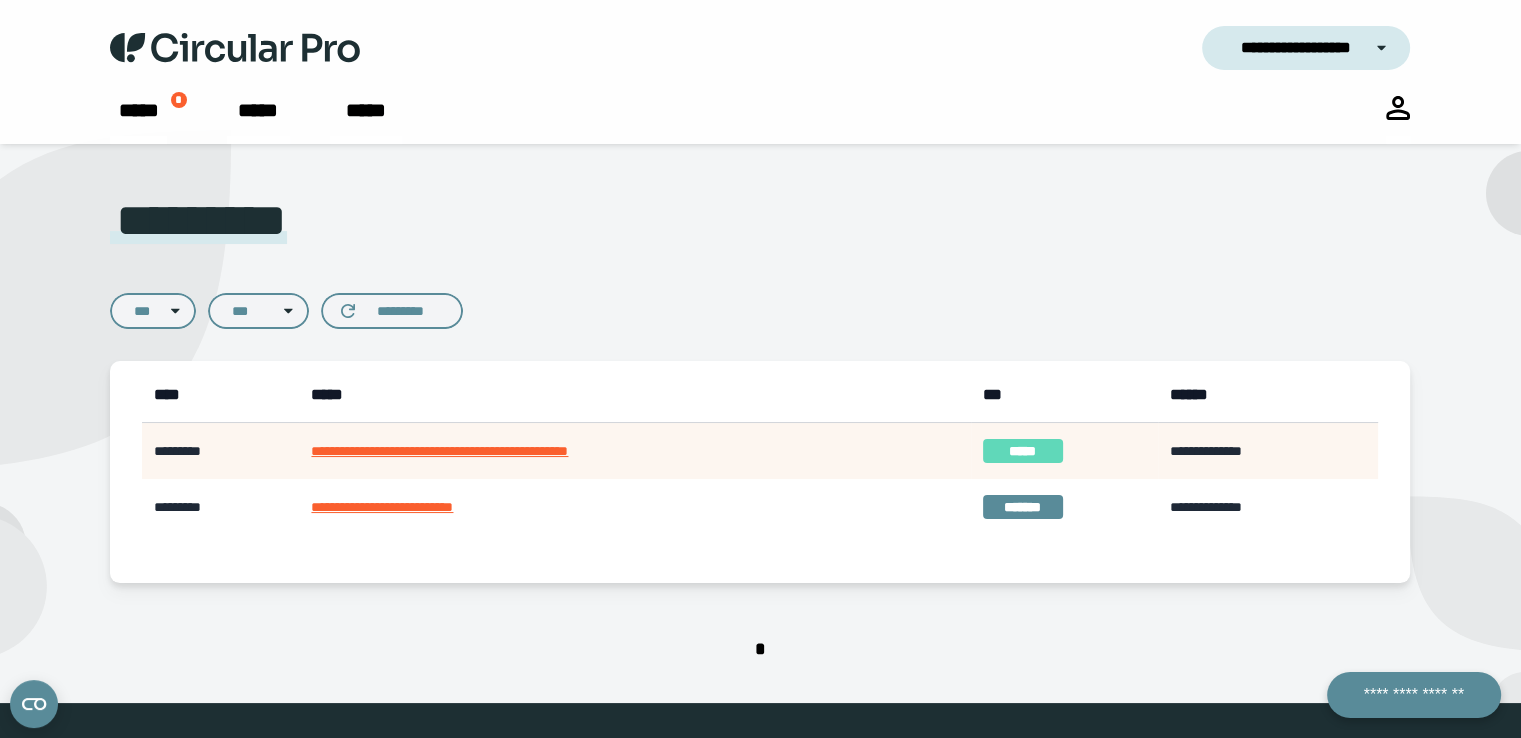 click on "**********" at bounding box center [1306, 48] 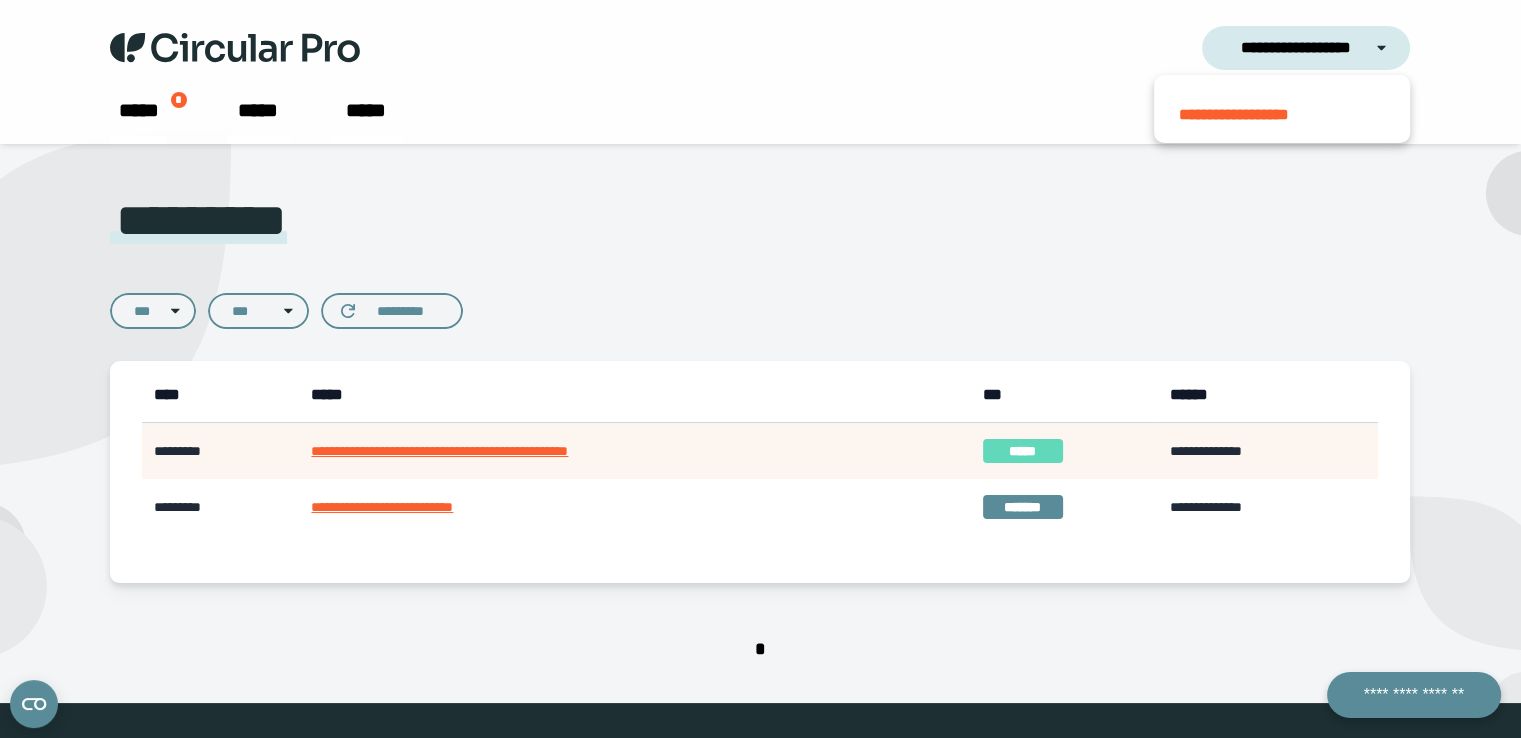 click on "**********" at bounding box center (760, 423) 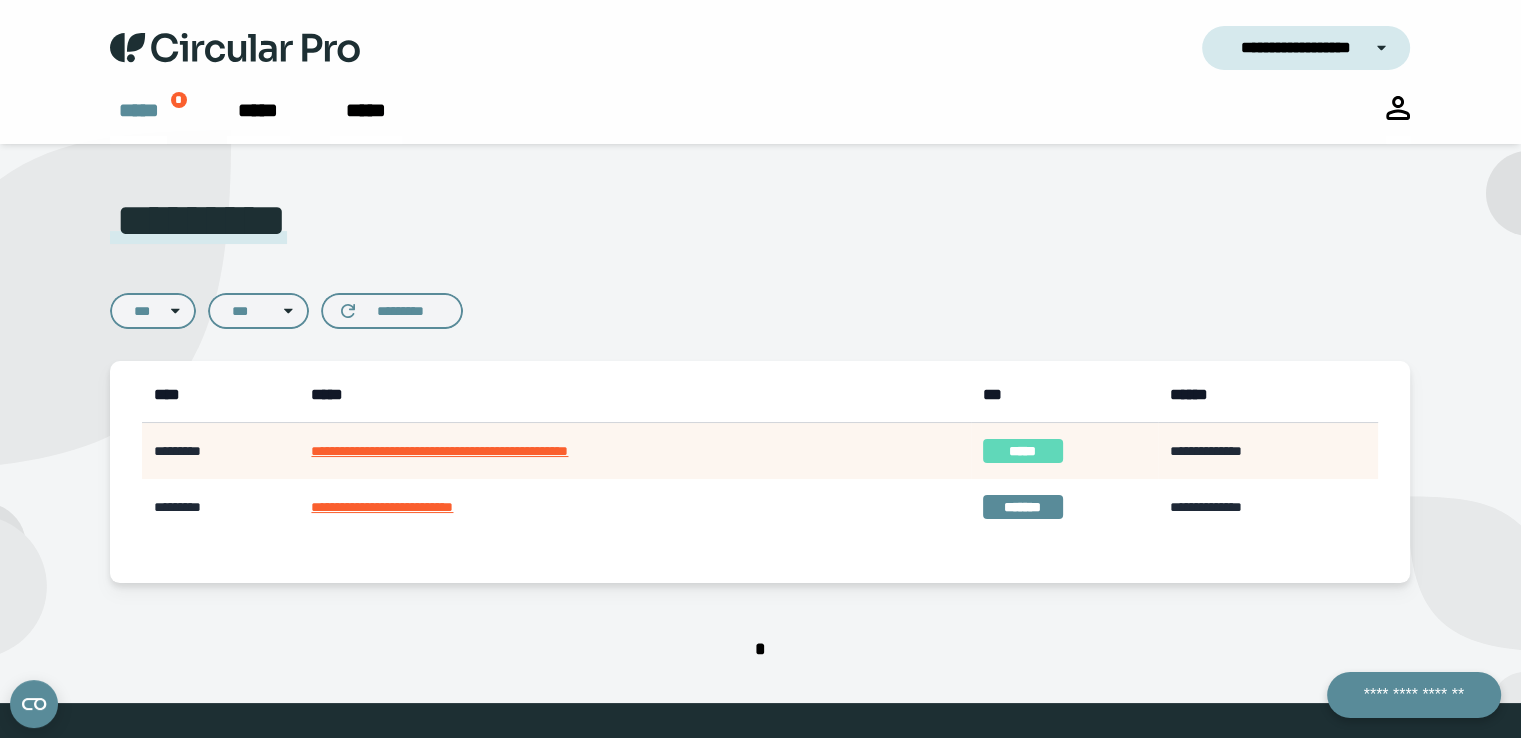 click on "*****" at bounding box center [139, 110] 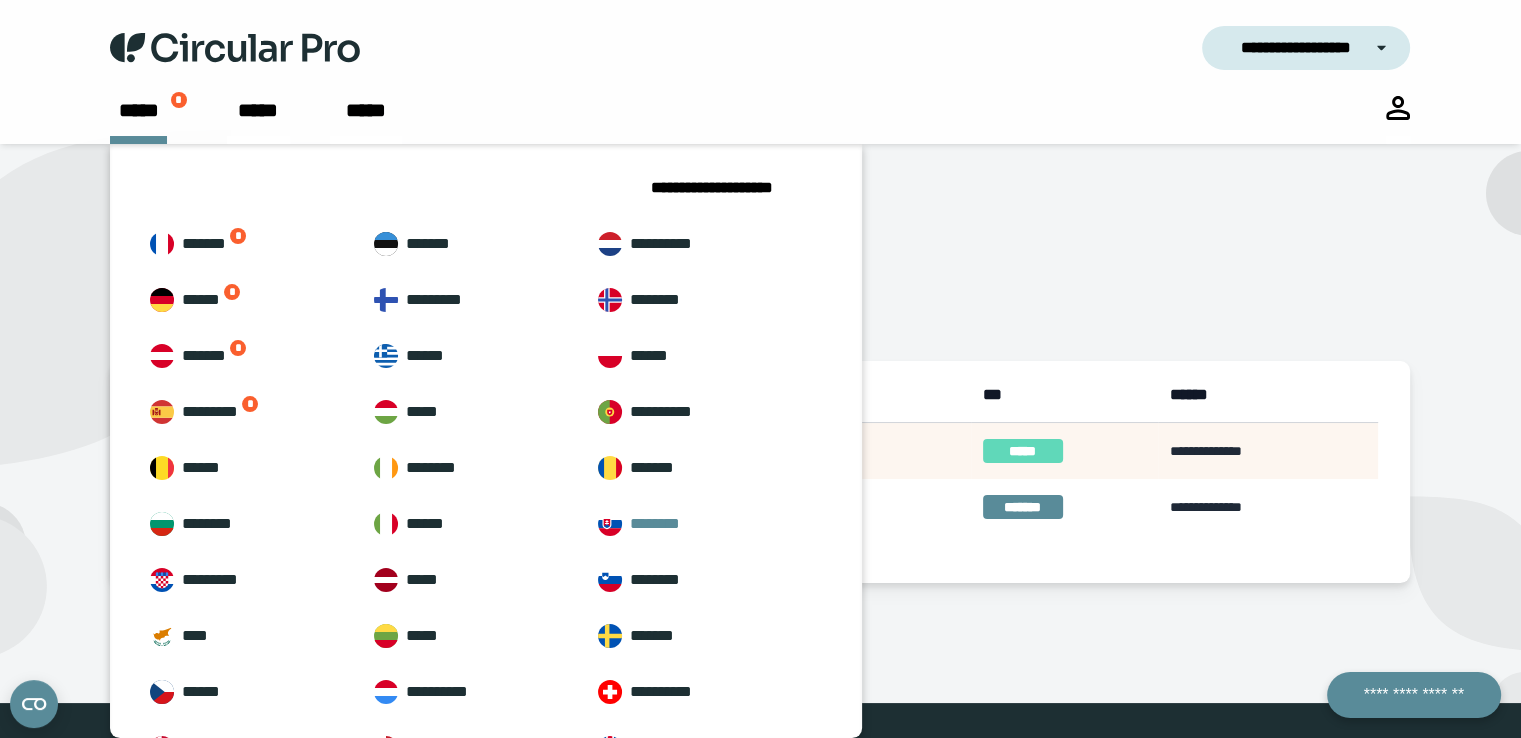 click on "********" at bounding box center (655, 523) 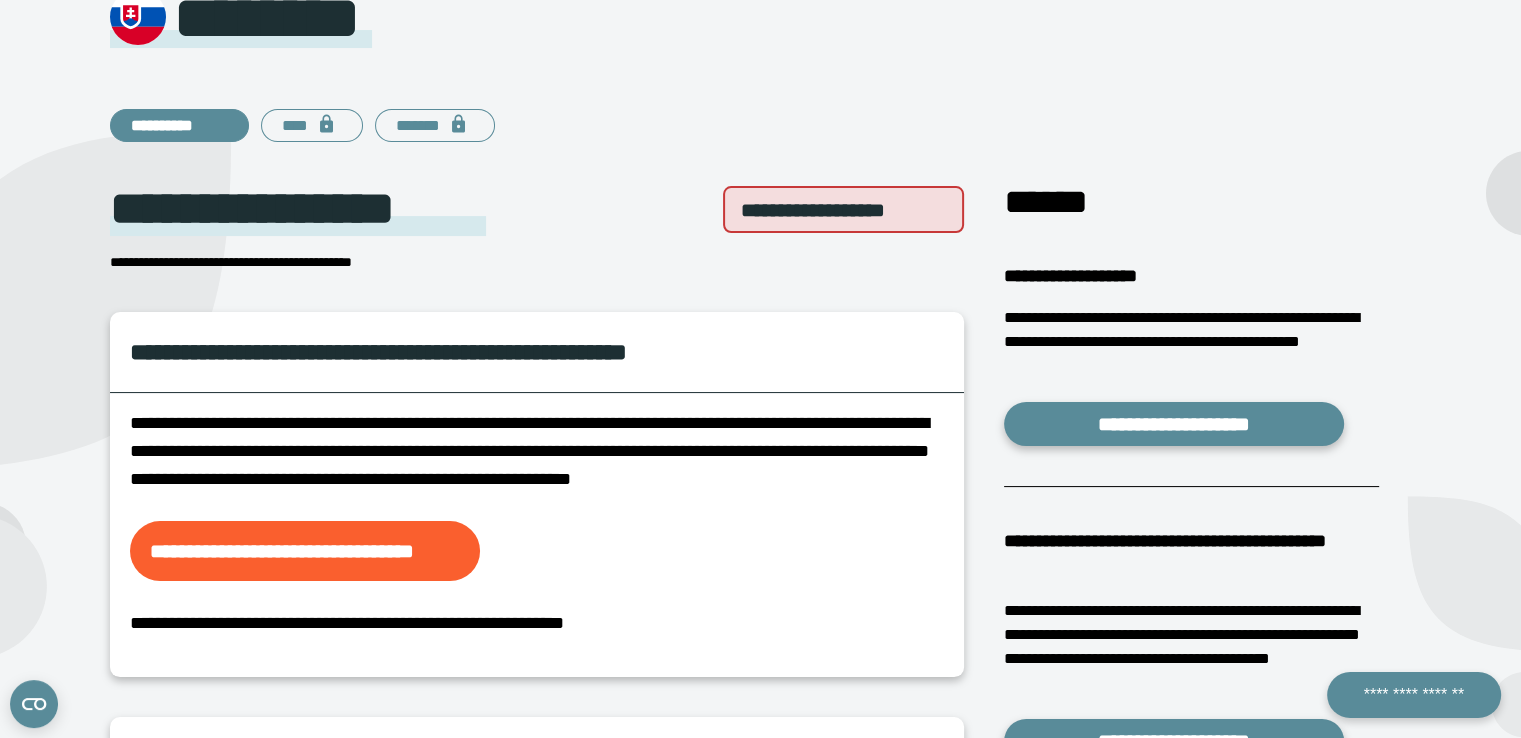 scroll, scrollTop: 23, scrollLeft: 0, axis: vertical 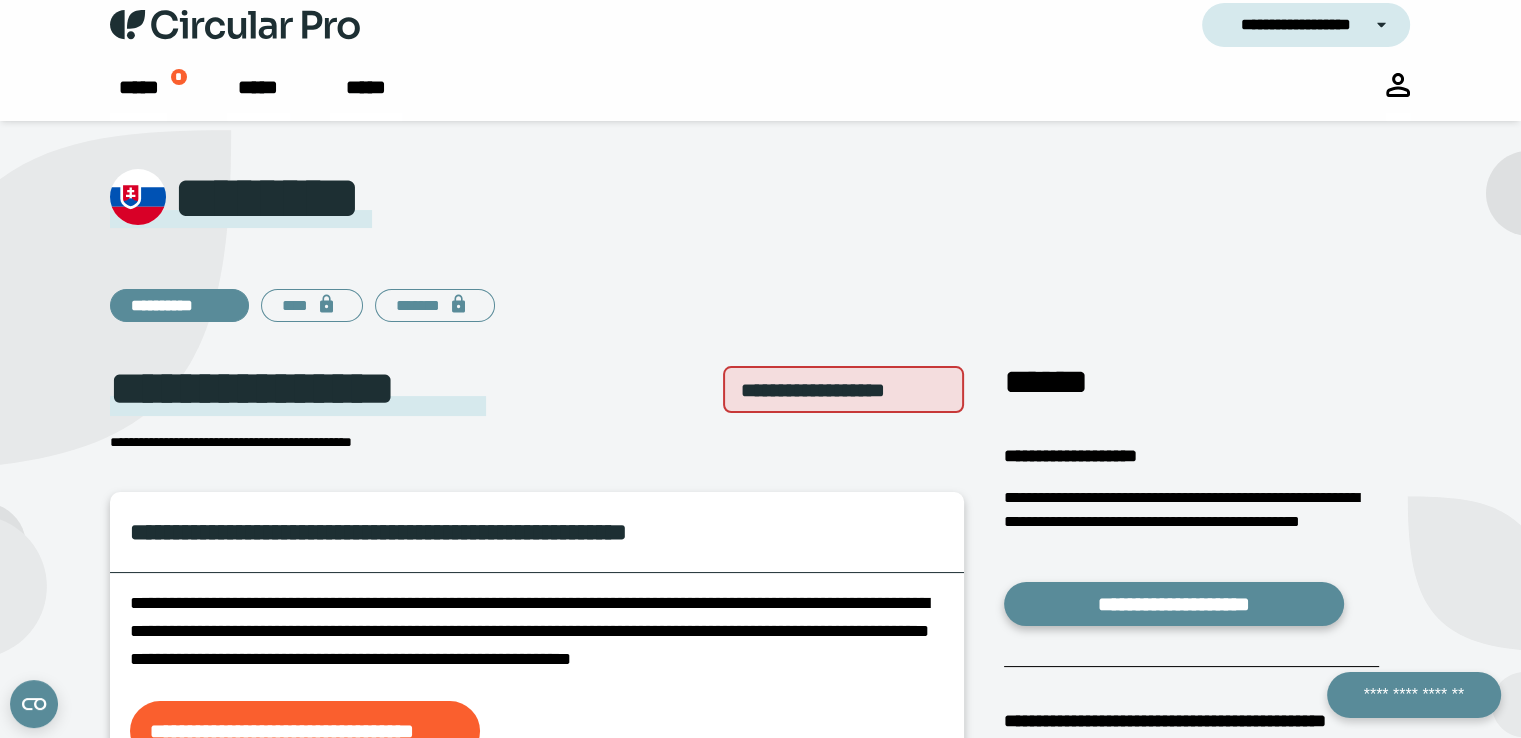 click at bounding box center (1393, 25) 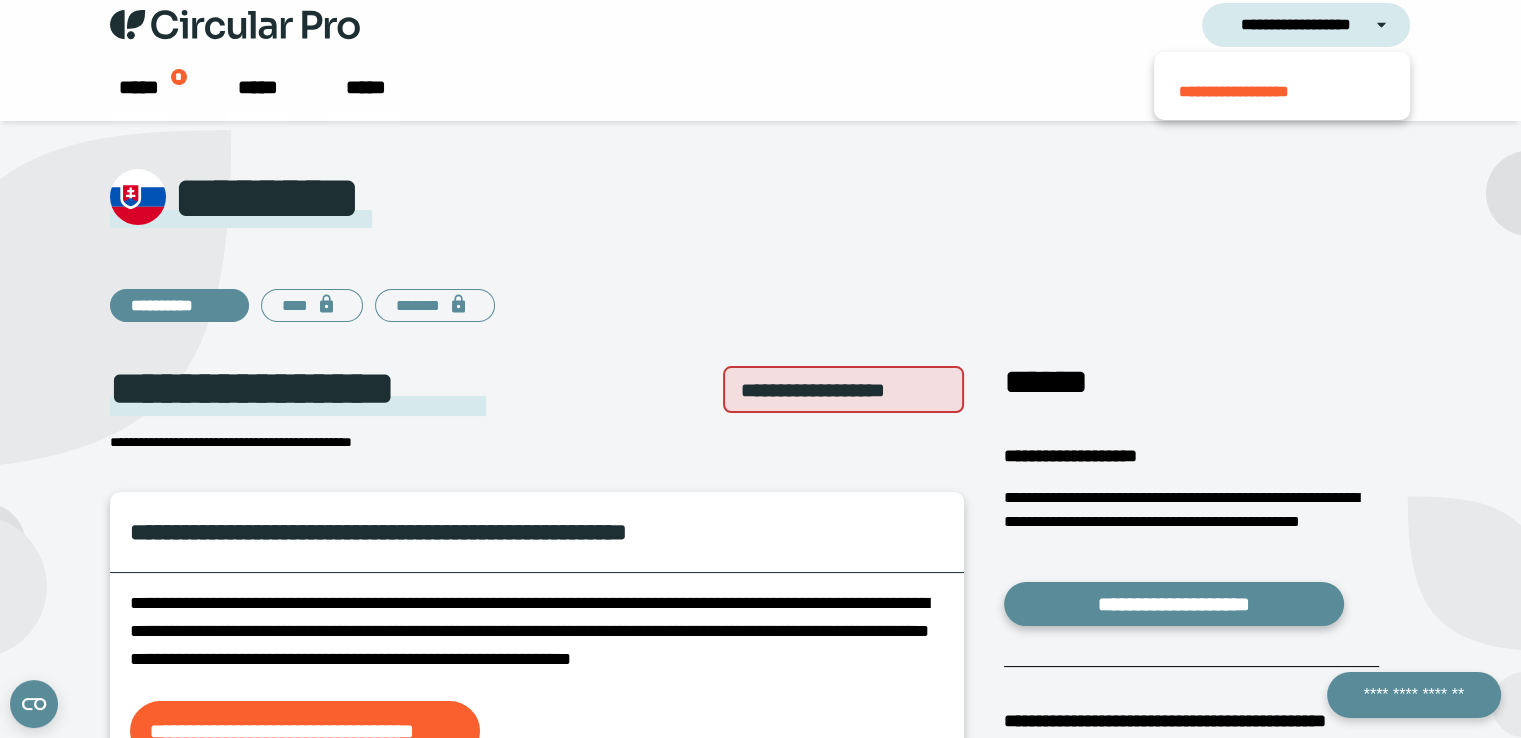 click on "**********" at bounding box center [760, 975] 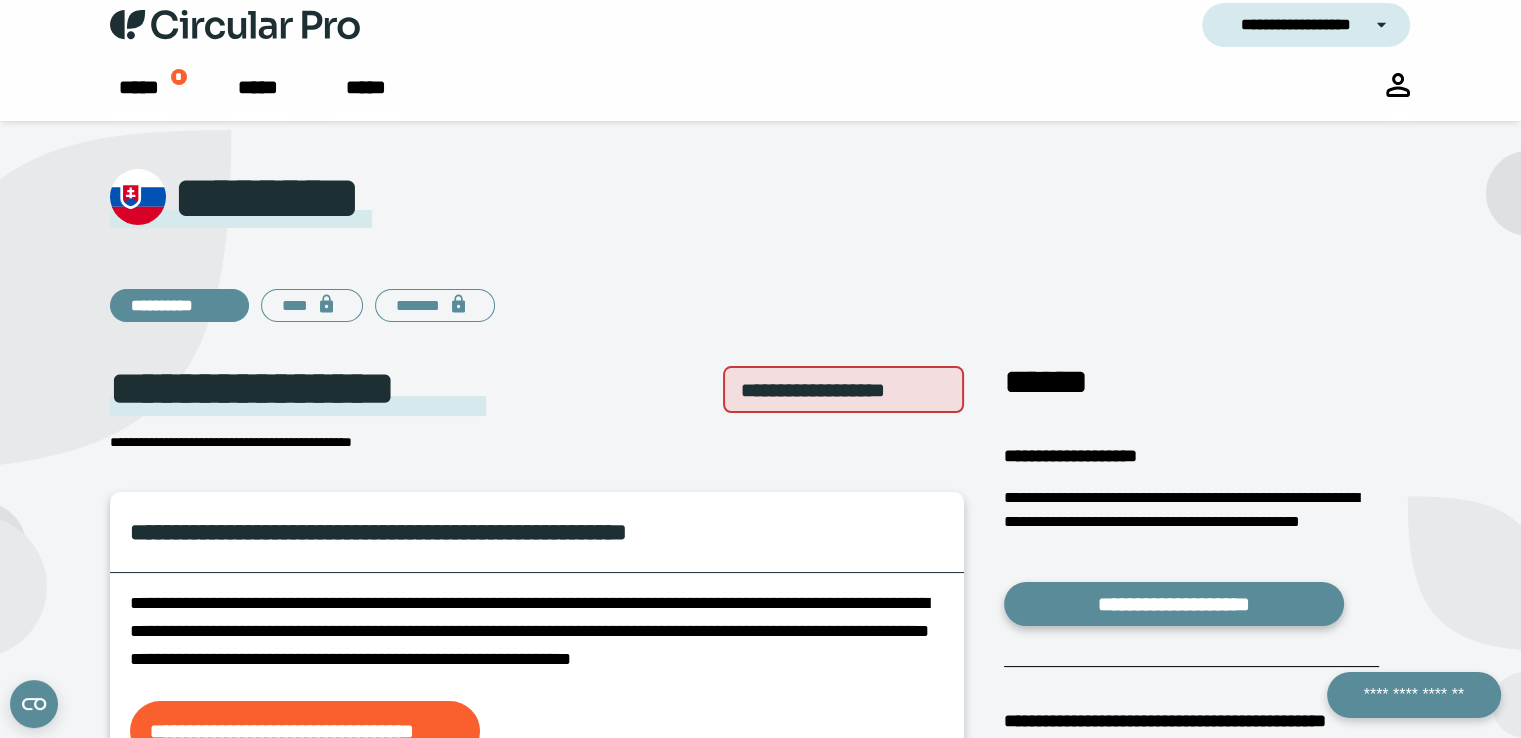 click at bounding box center [1398, 85] 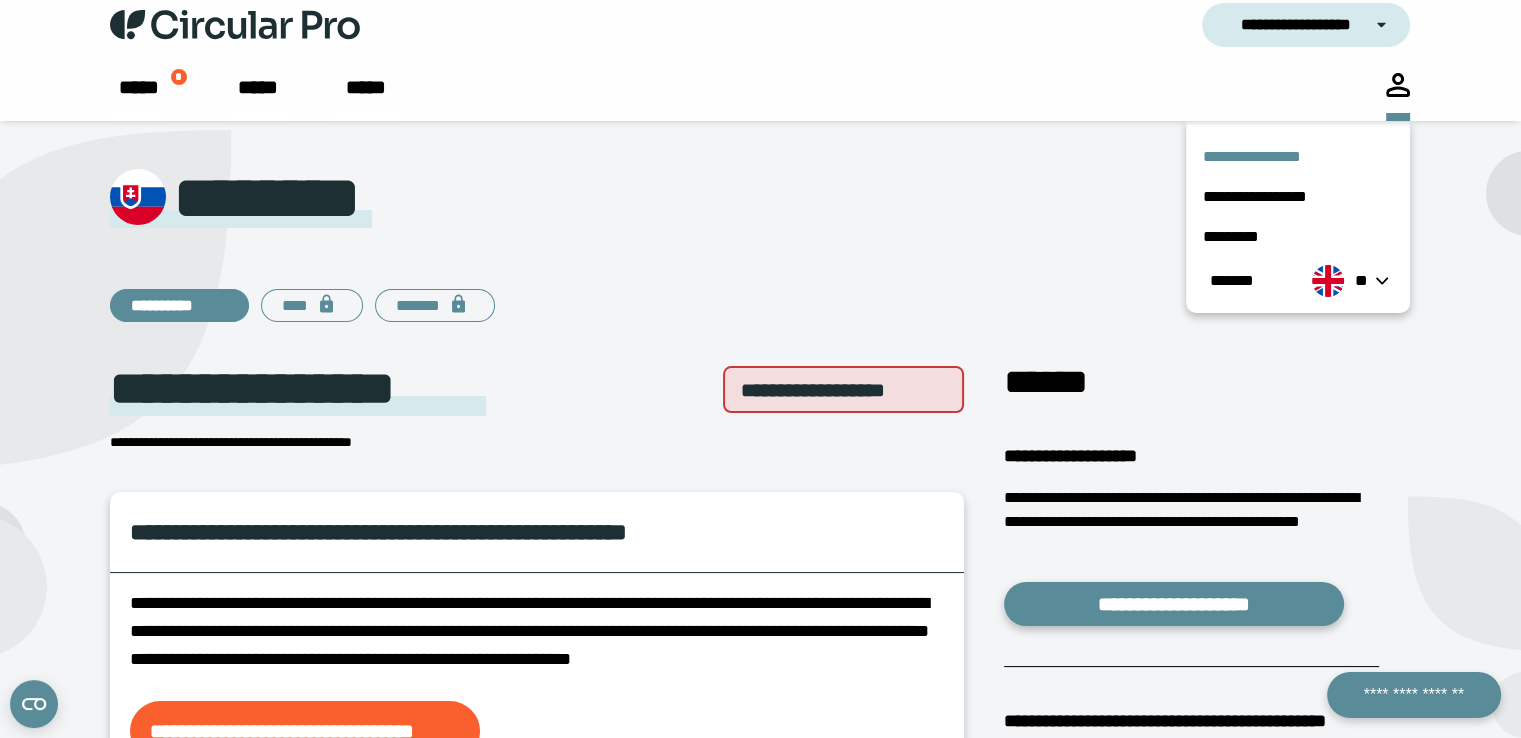 click on "**********" at bounding box center [1251, 156] 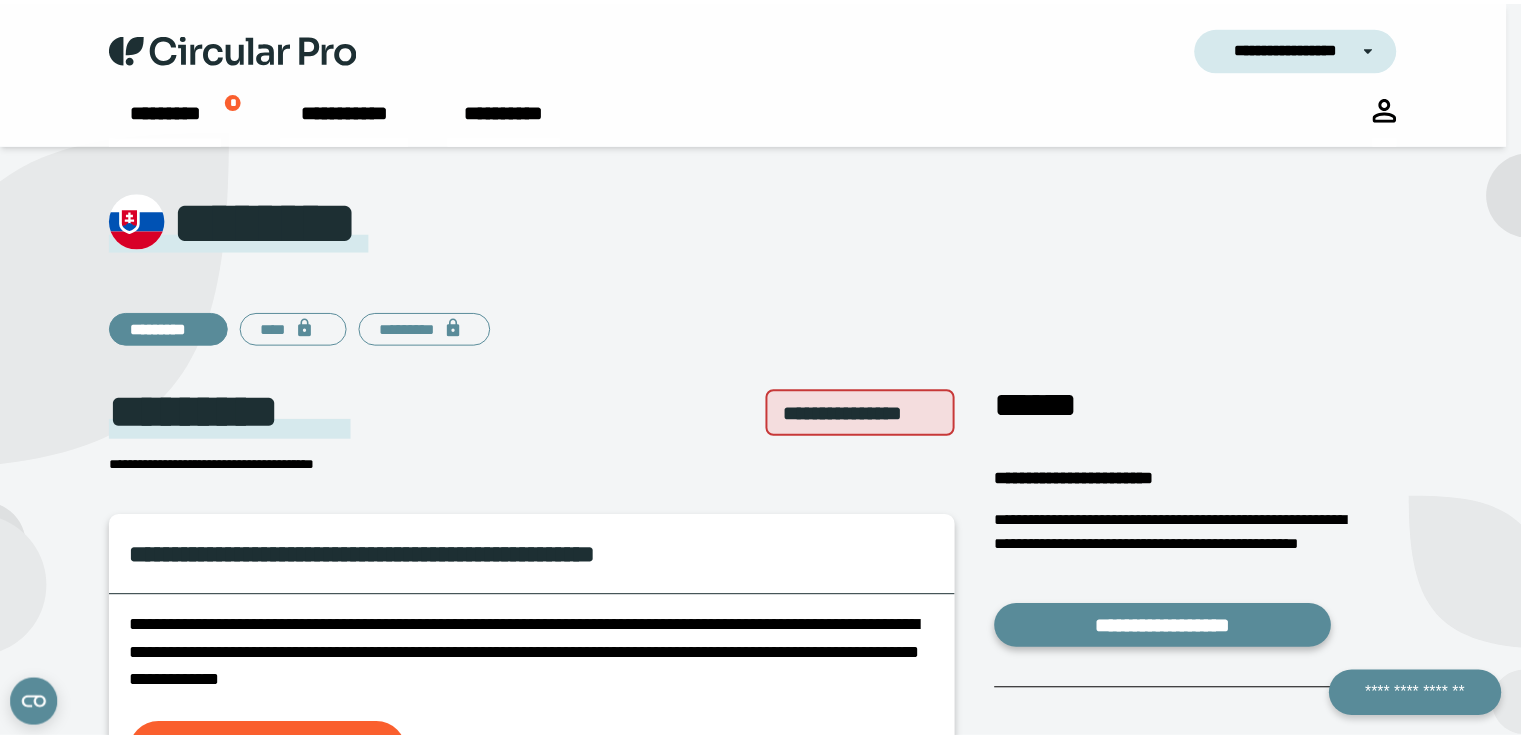 scroll, scrollTop: 0, scrollLeft: 0, axis: both 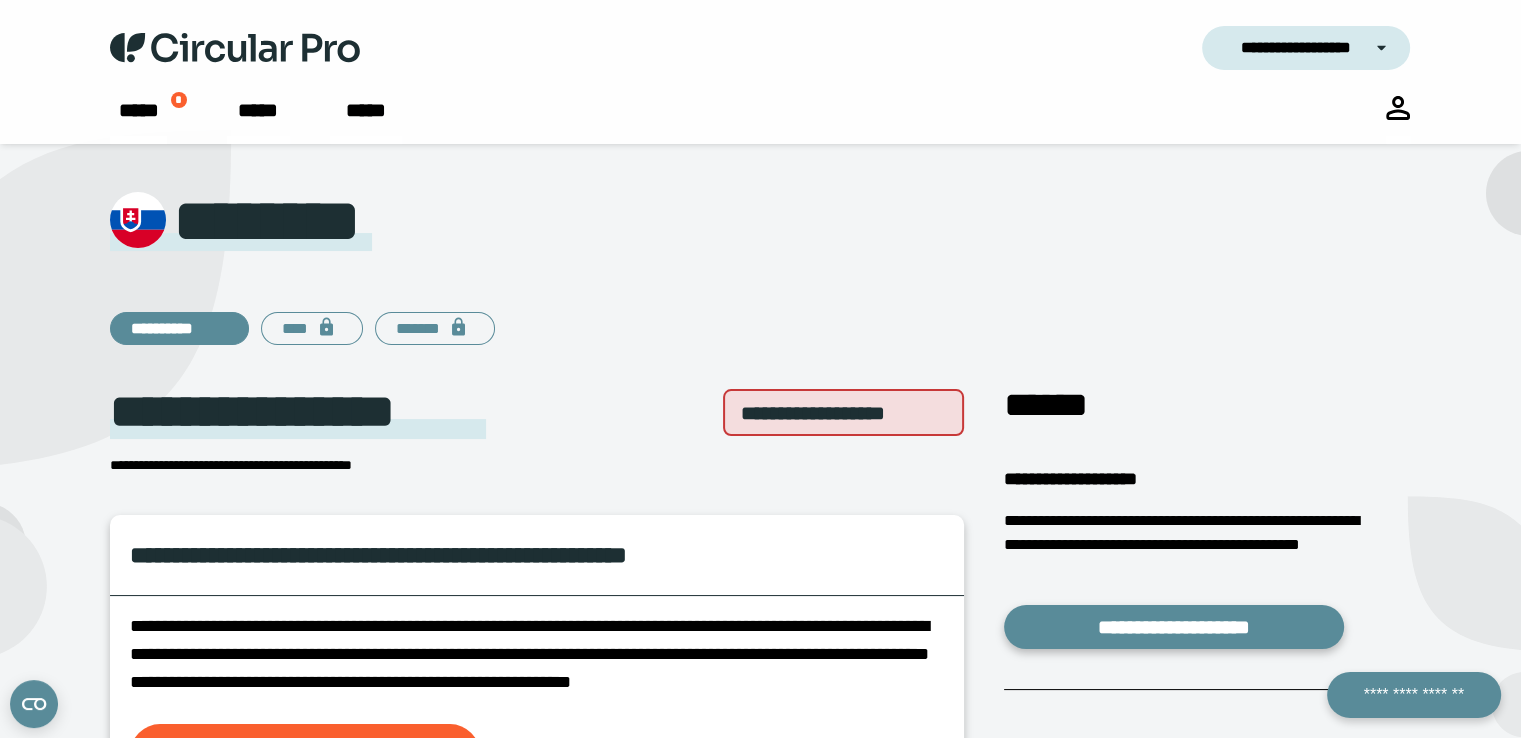 click at bounding box center [1398, 108] 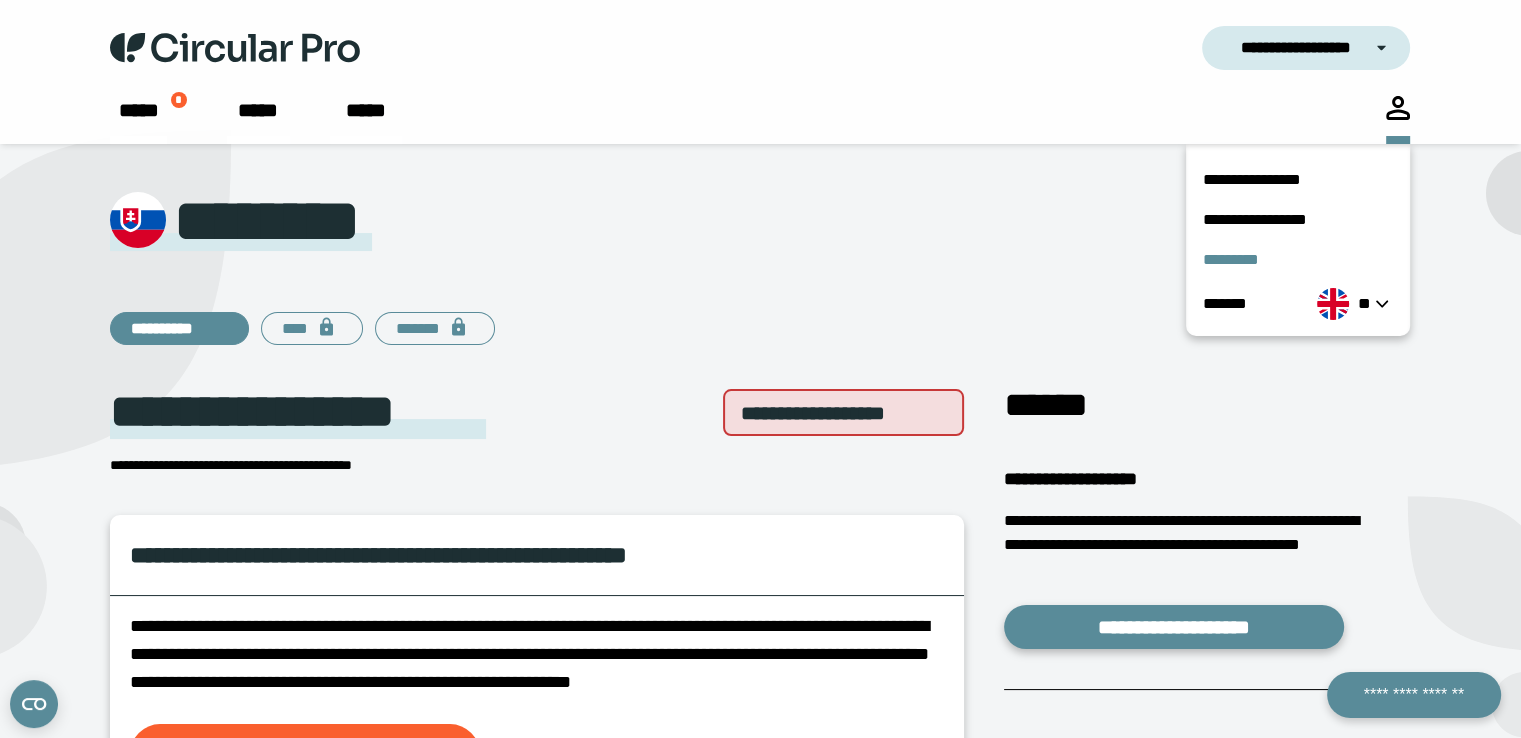 click on "*********" at bounding box center (1230, 259) 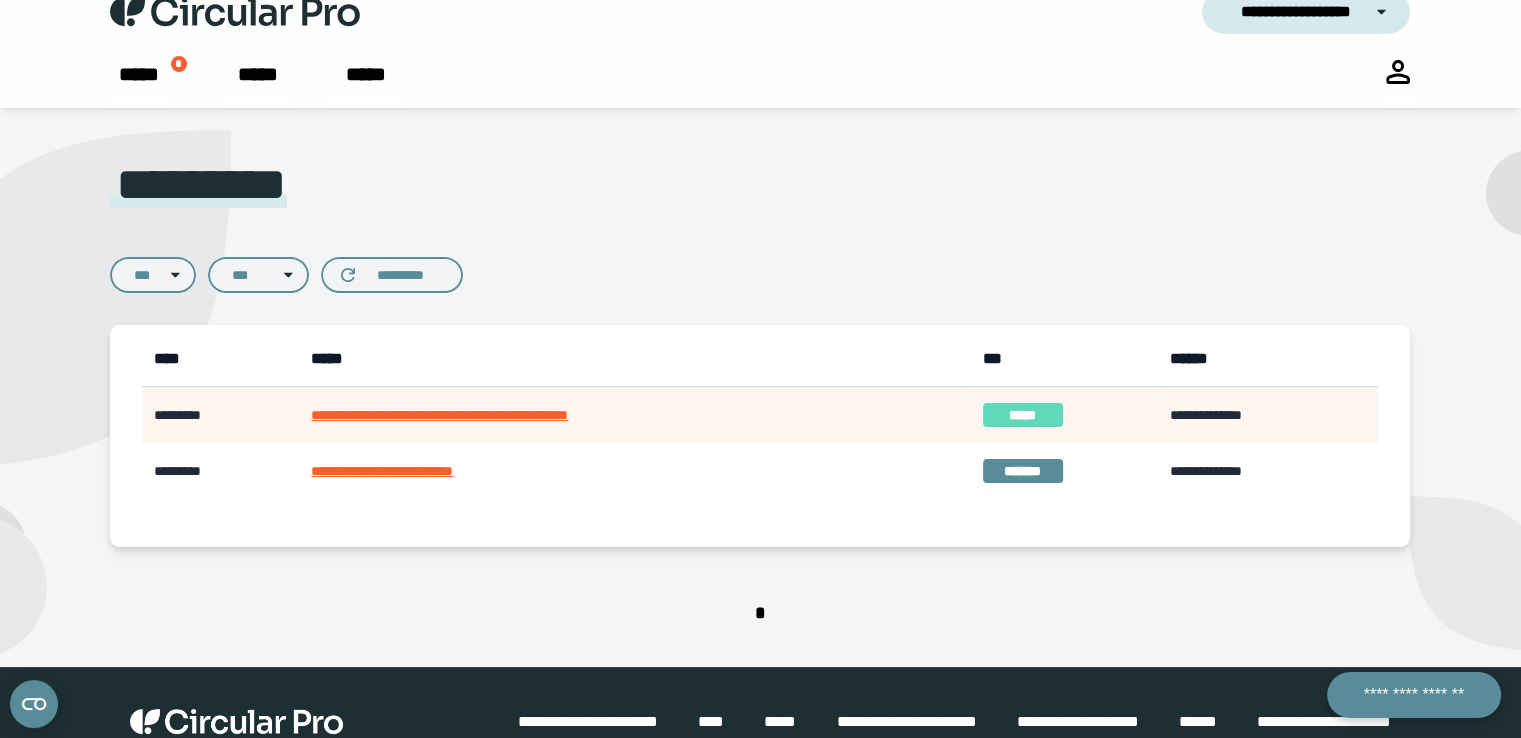 scroll, scrollTop: 0, scrollLeft: 0, axis: both 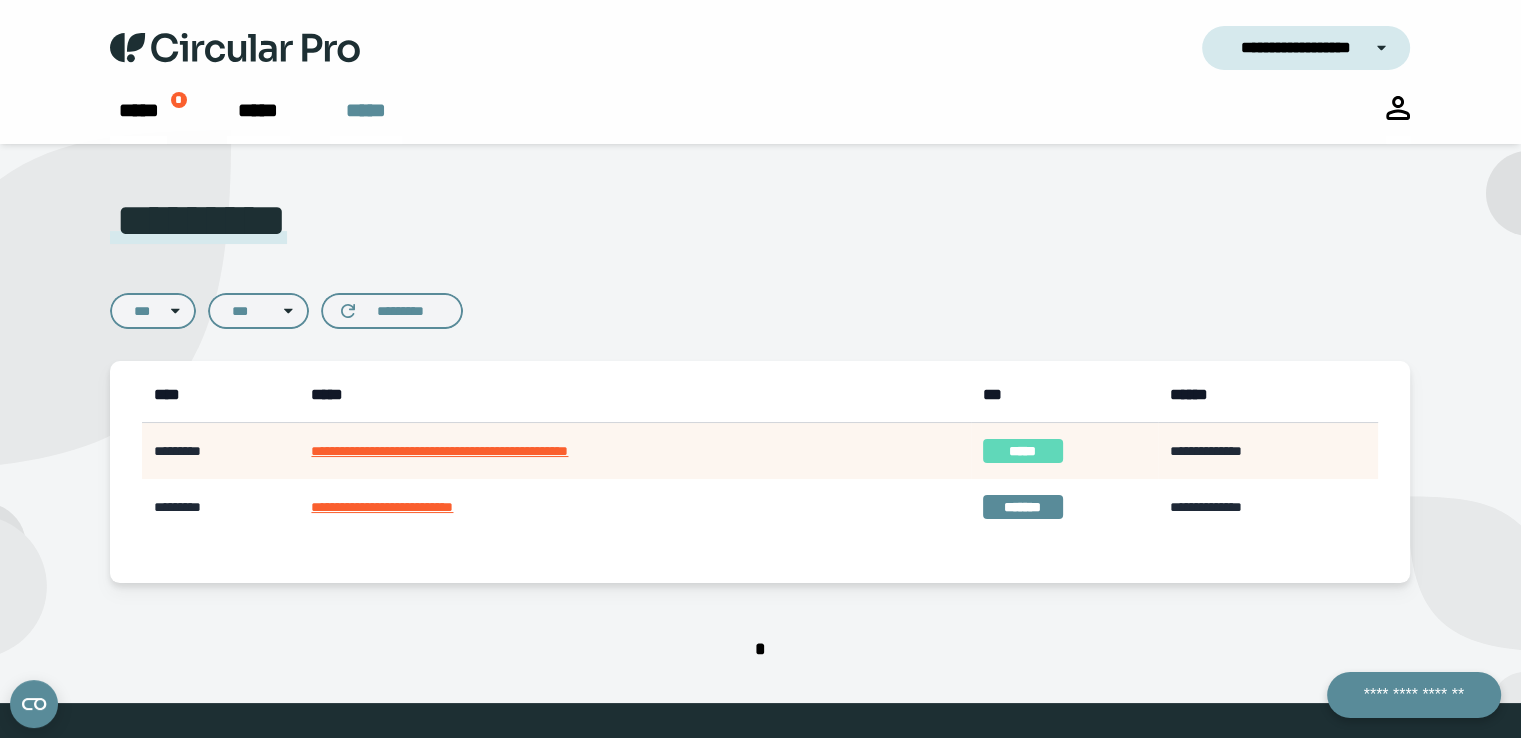 click on "*****" at bounding box center [366, 110] 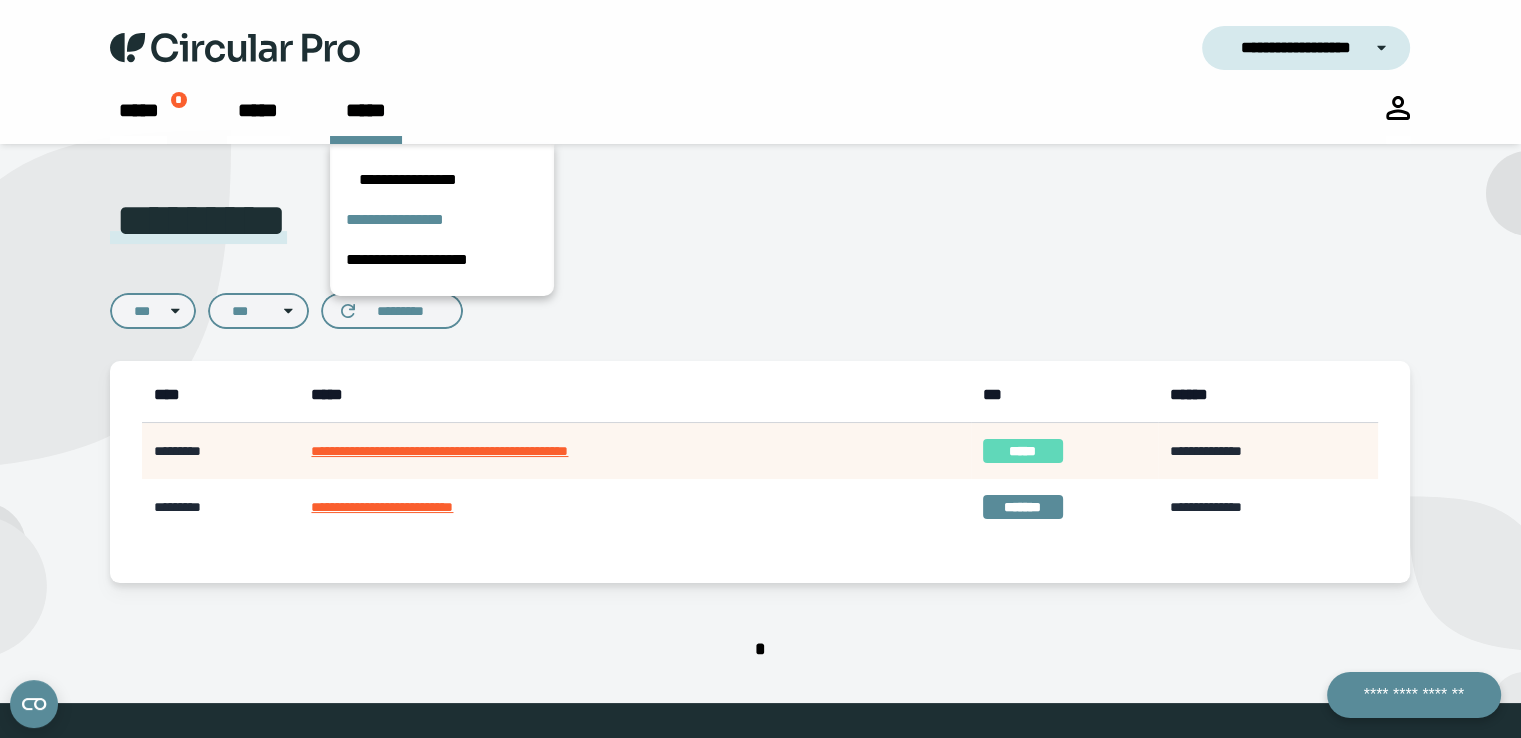 click on "**********" at bounding box center (395, 219) 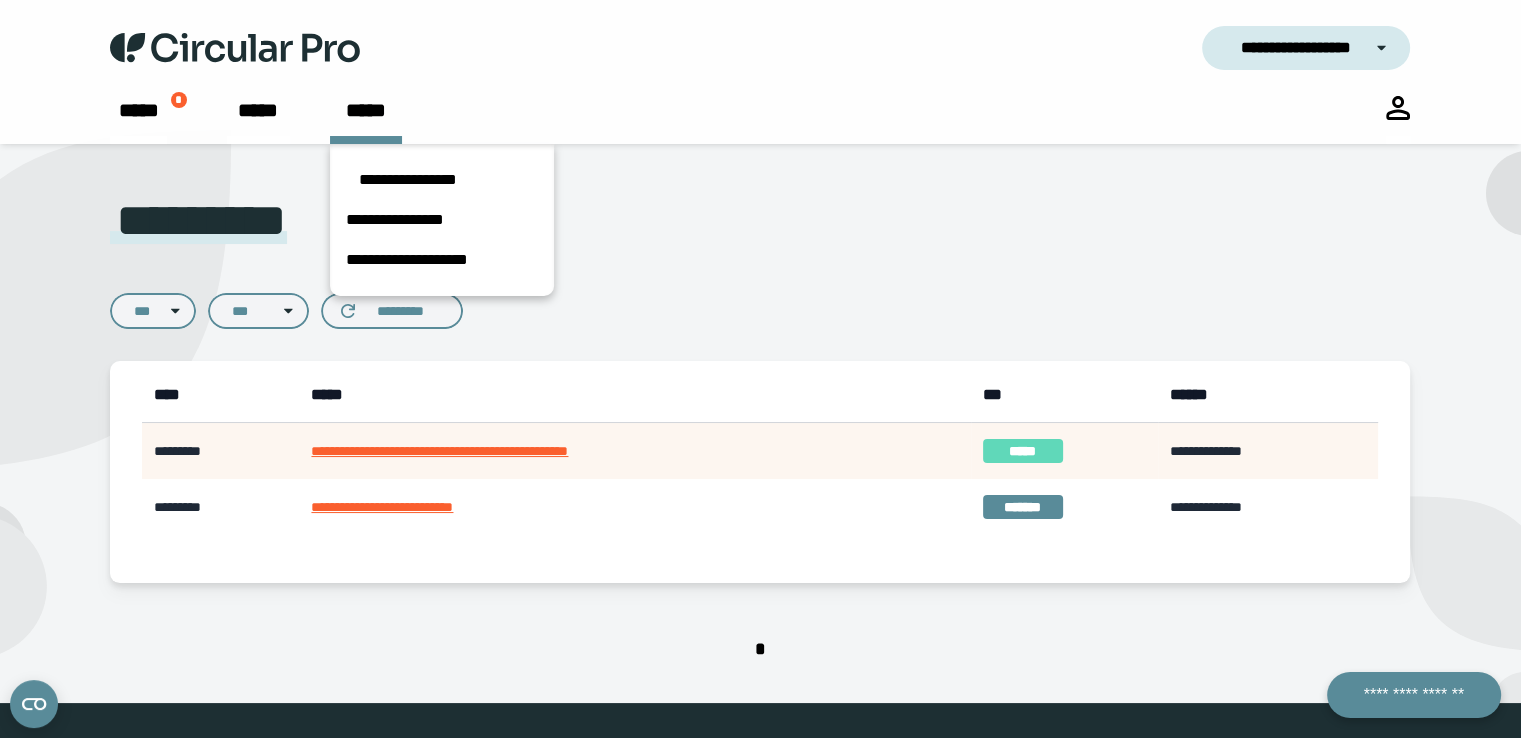 click on "**********" at bounding box center (760, 423) 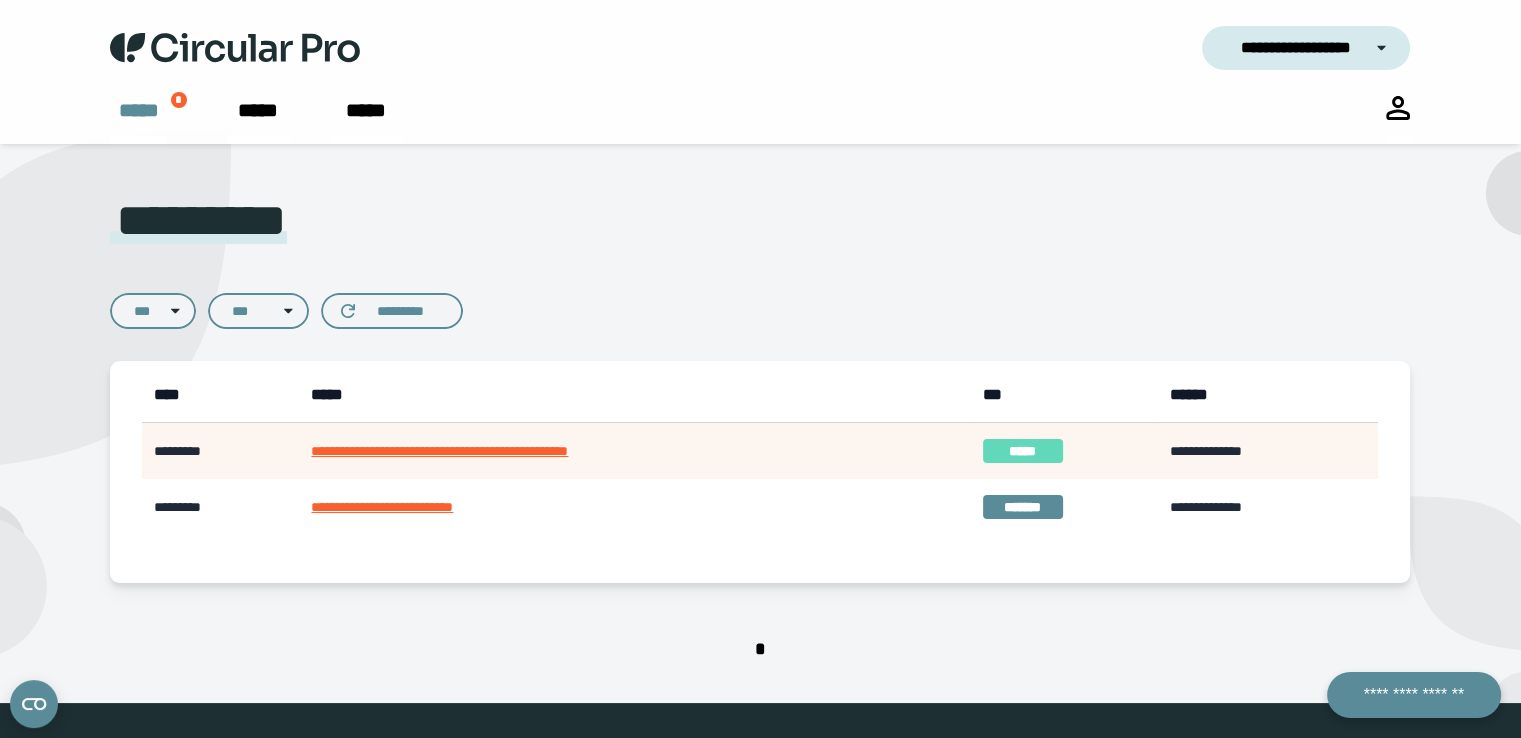 click on "*****" at bounding box center (139, 110) 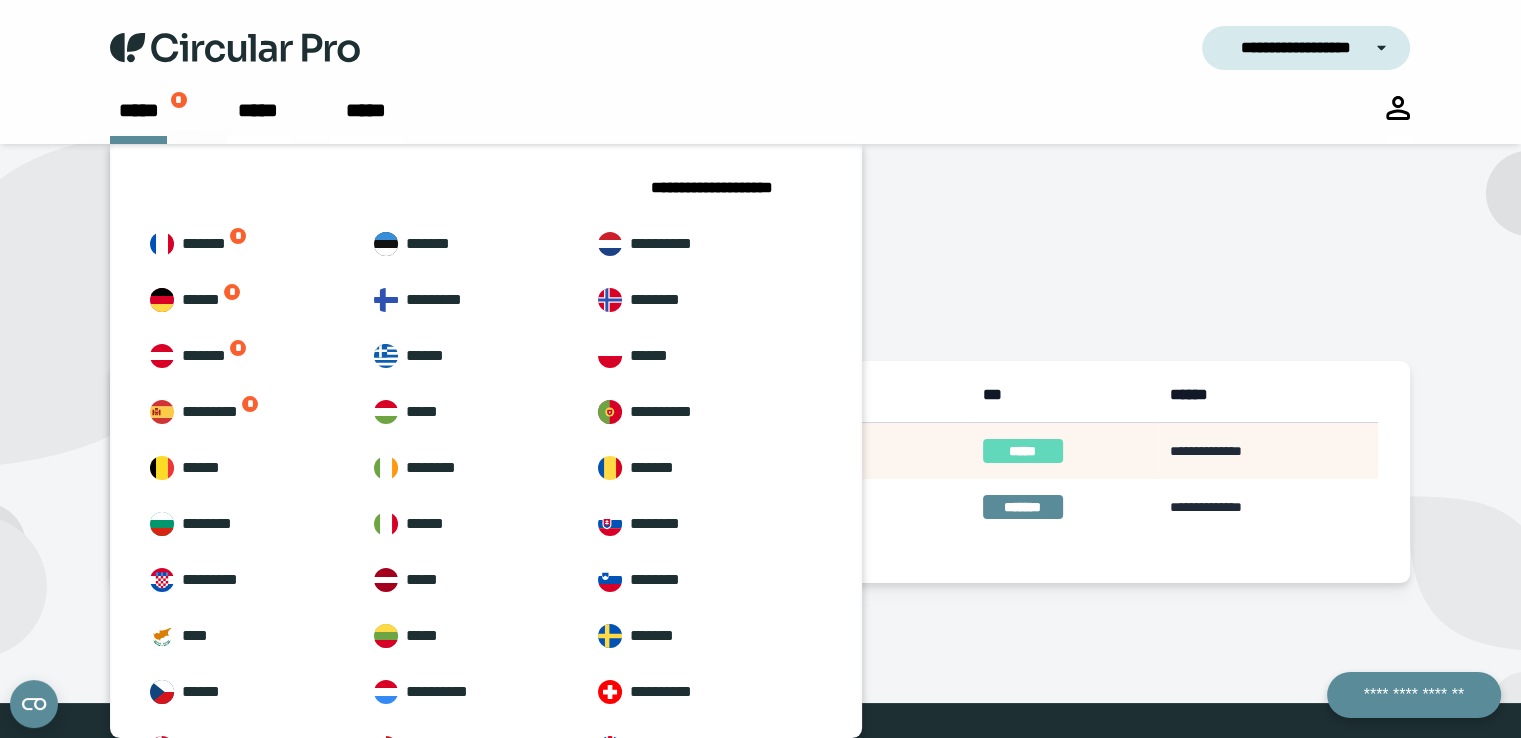 scroll, scrollTop: 62, scrollLeft: 0, axis: vertical 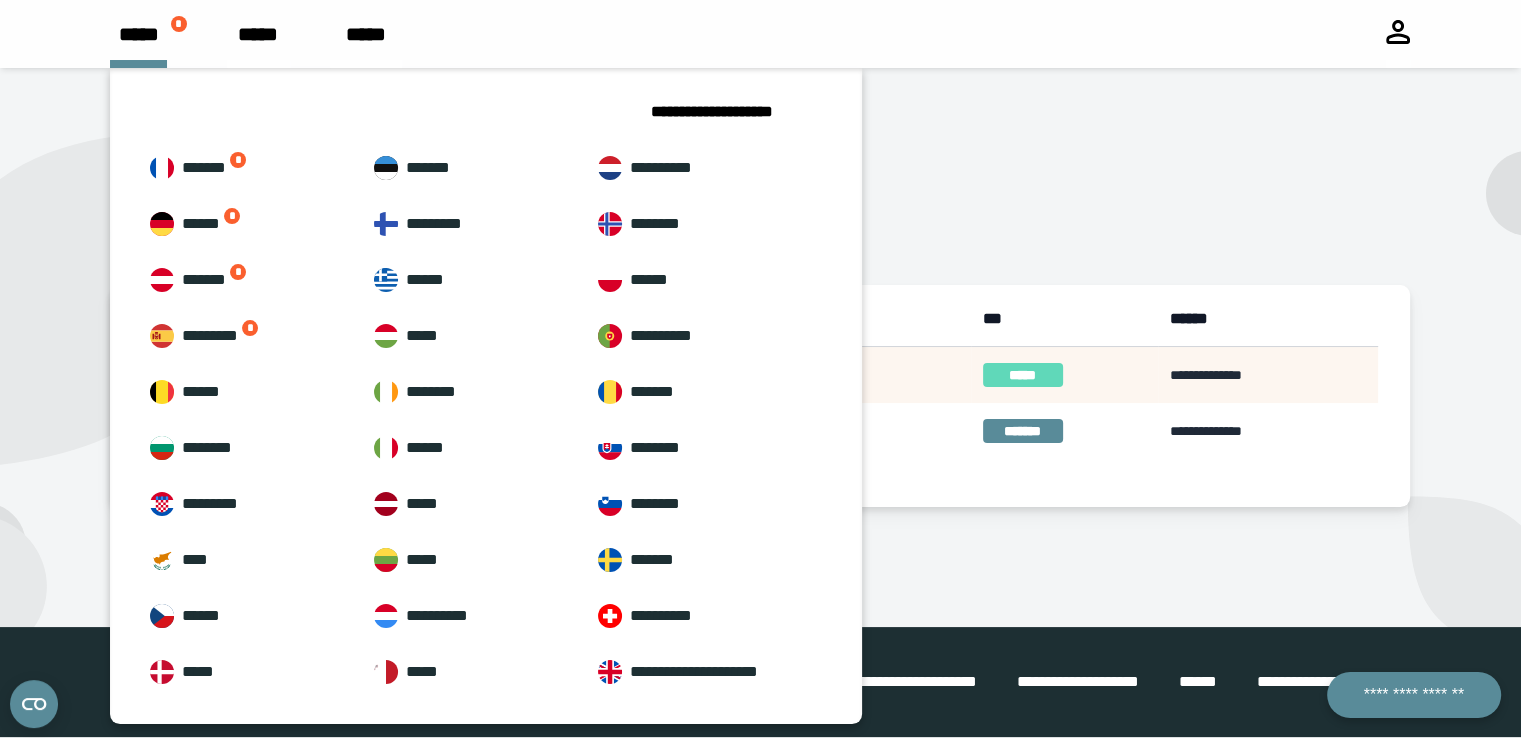 click on "**********" at bounding box center [760, 347] 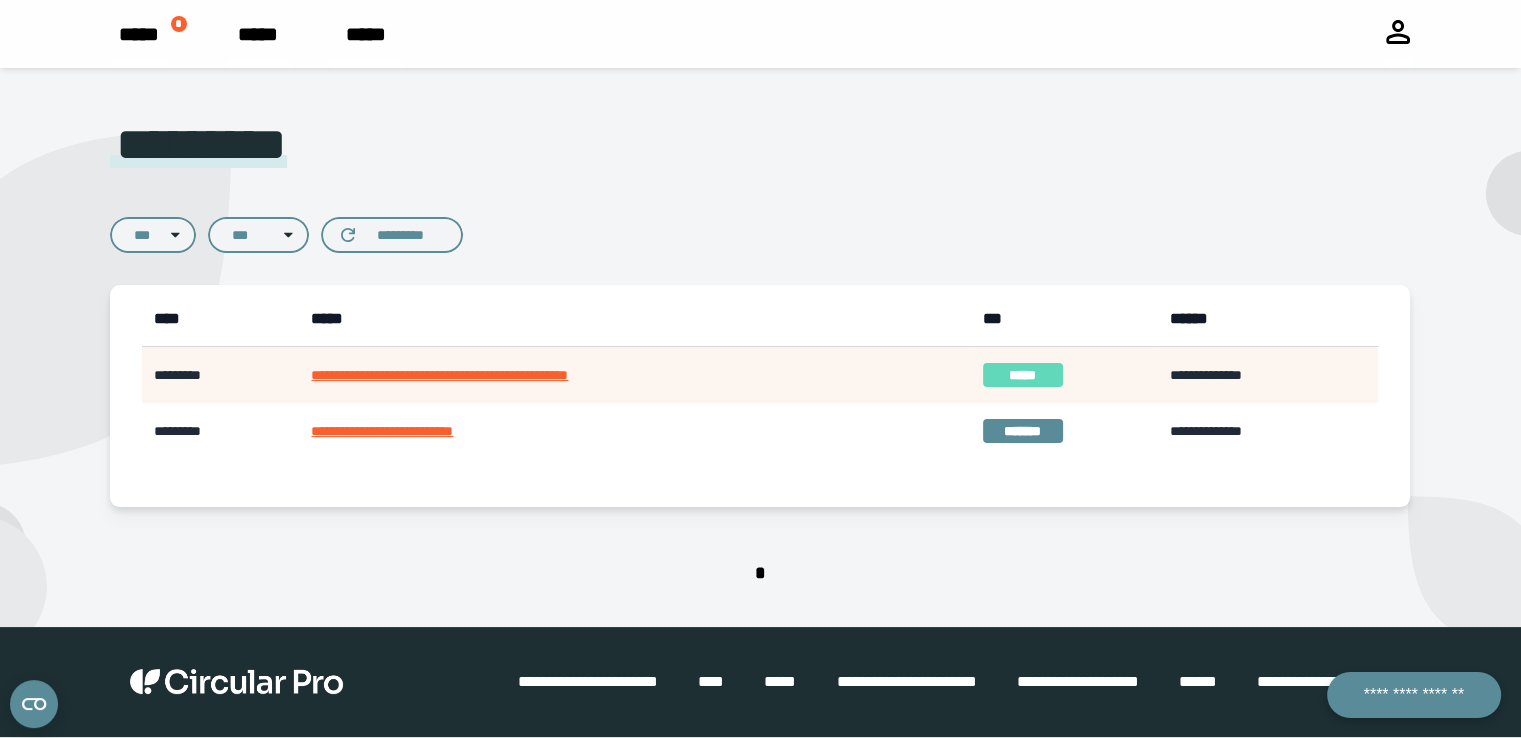 scroll, scrollTop: 0, scrollLeft: 0, axis: both 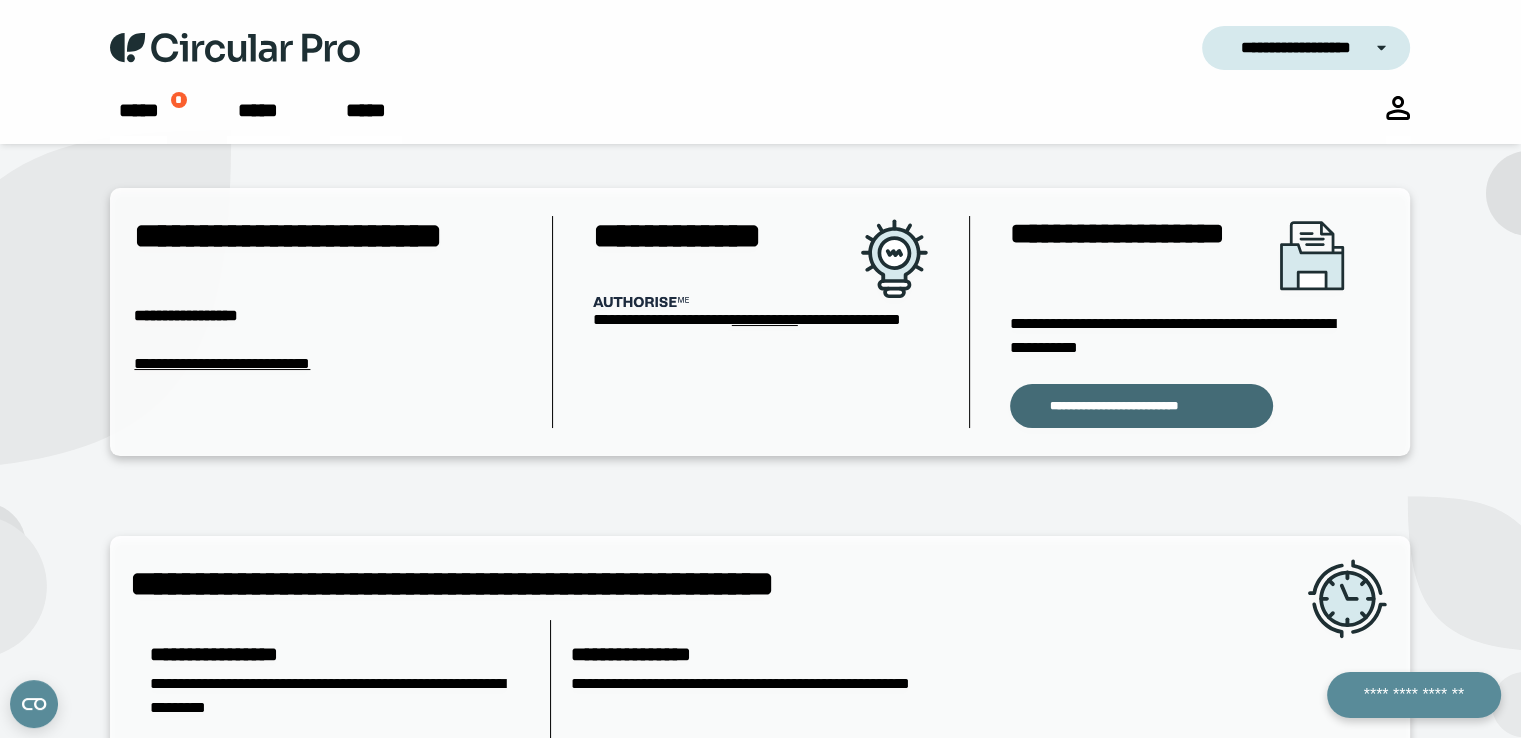 click on "**********" at bounding box center (1114, 406) 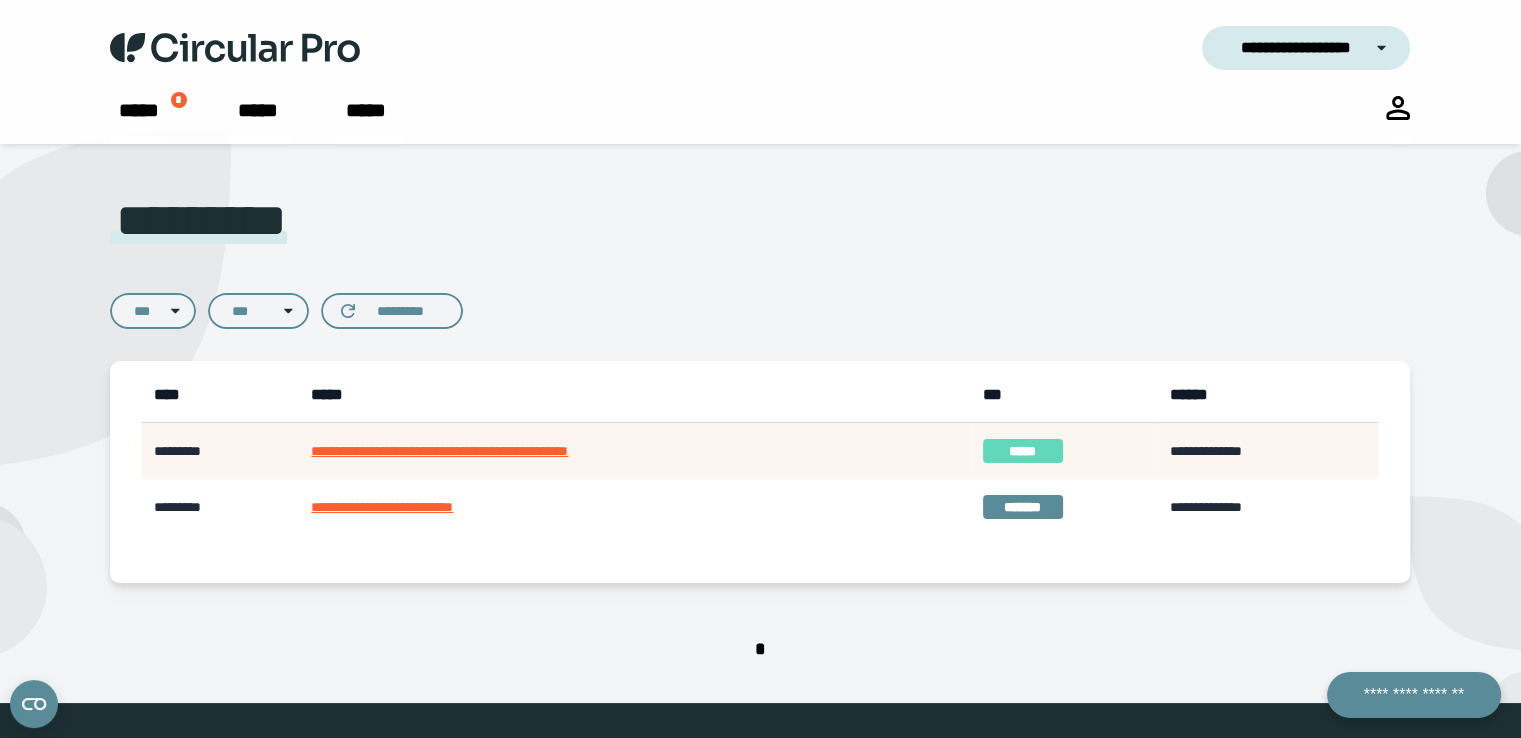 click on "**********" at bounding box center (1206, 451) 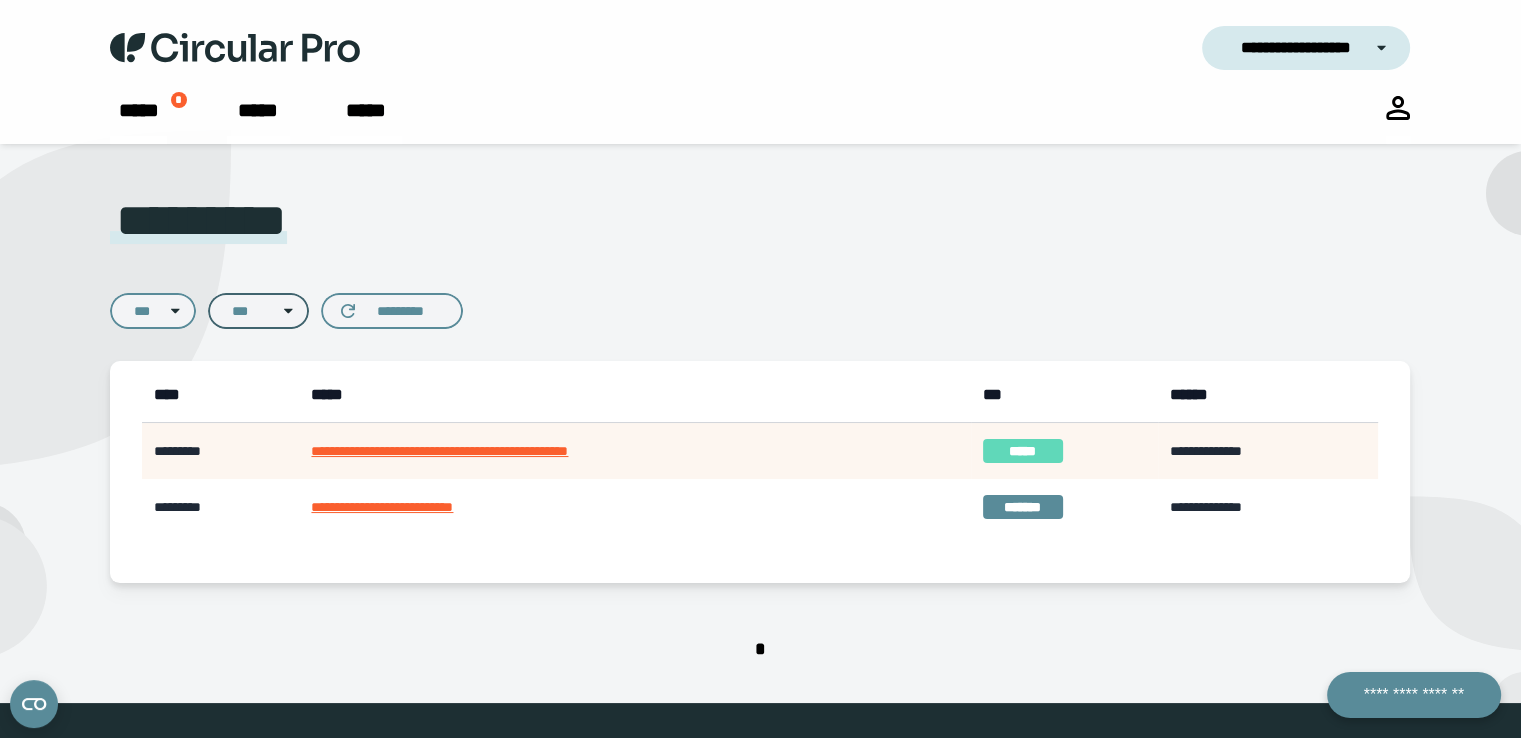 click on "*** ******* *****" at bounding box center (258, 311) 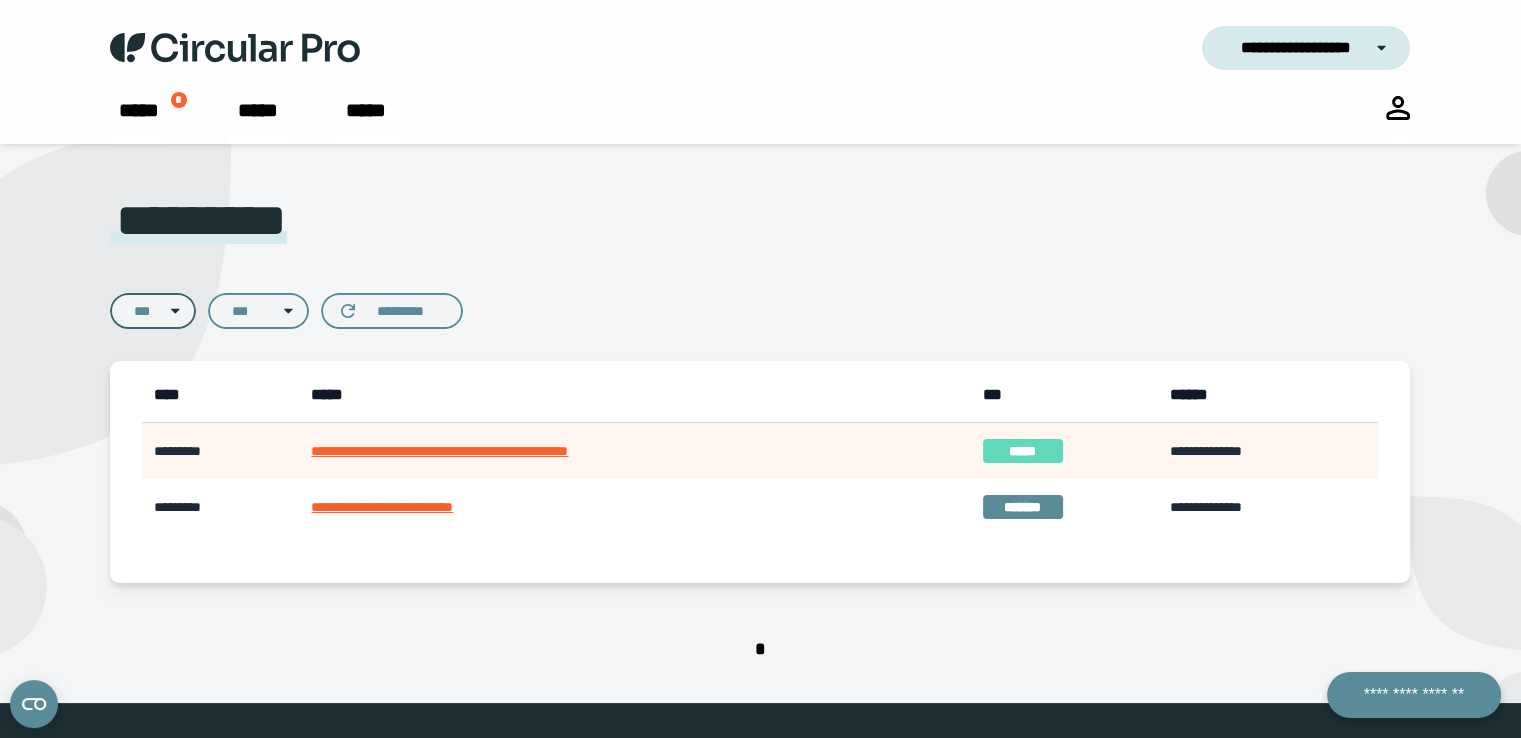click on "*** ****" at bounding box center (153, 311) 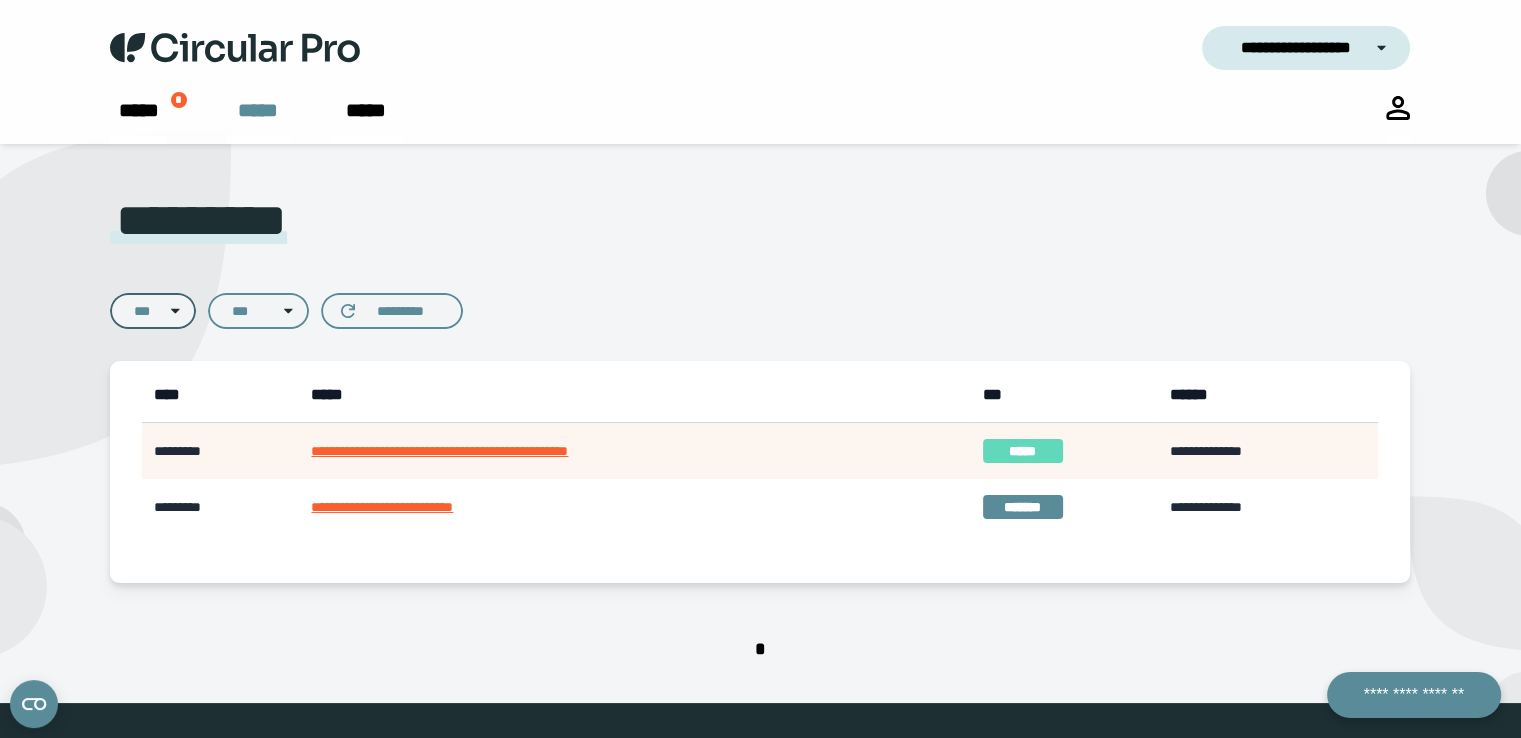 click on "*****" at bounding box center (258, 110) 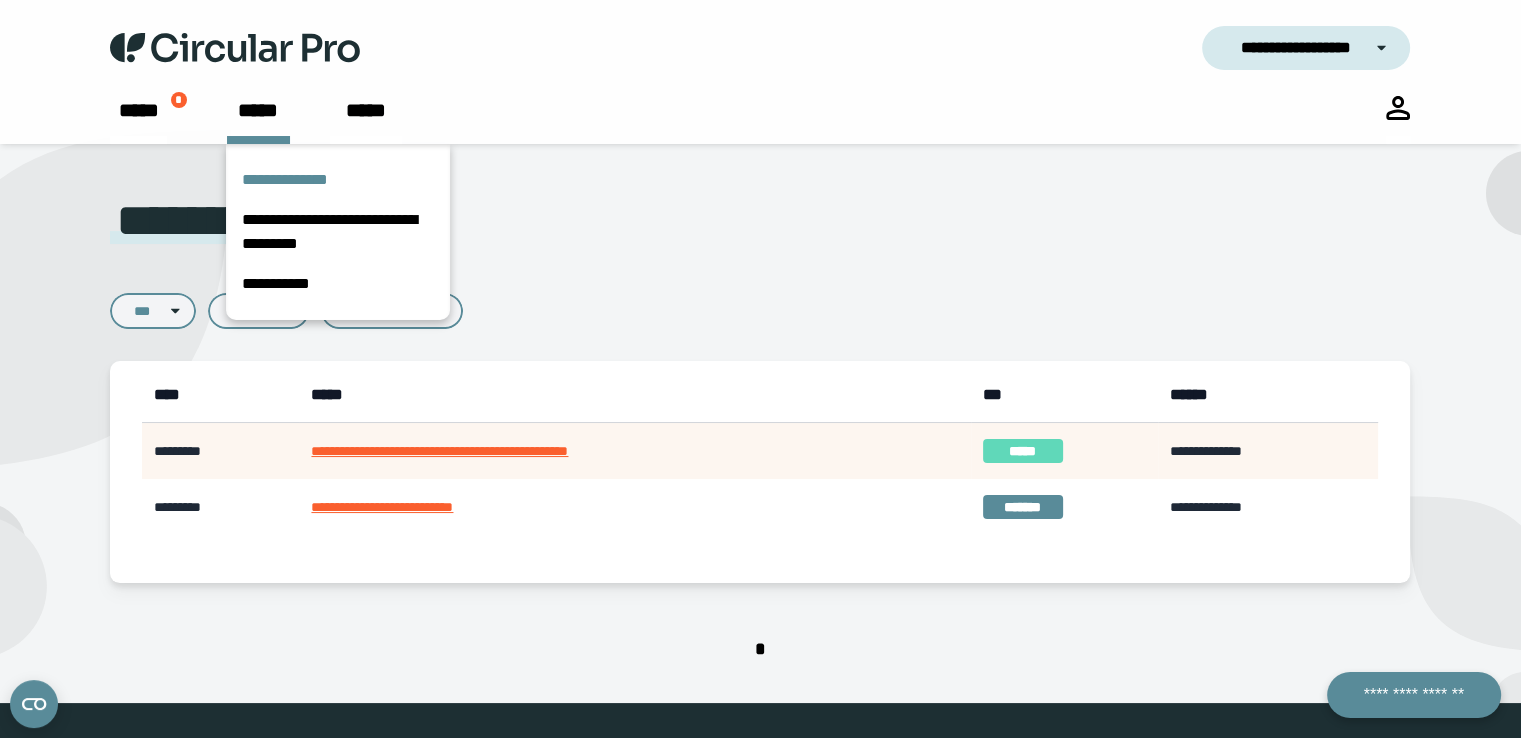 click on "**********" at bounding box center [285, 179] 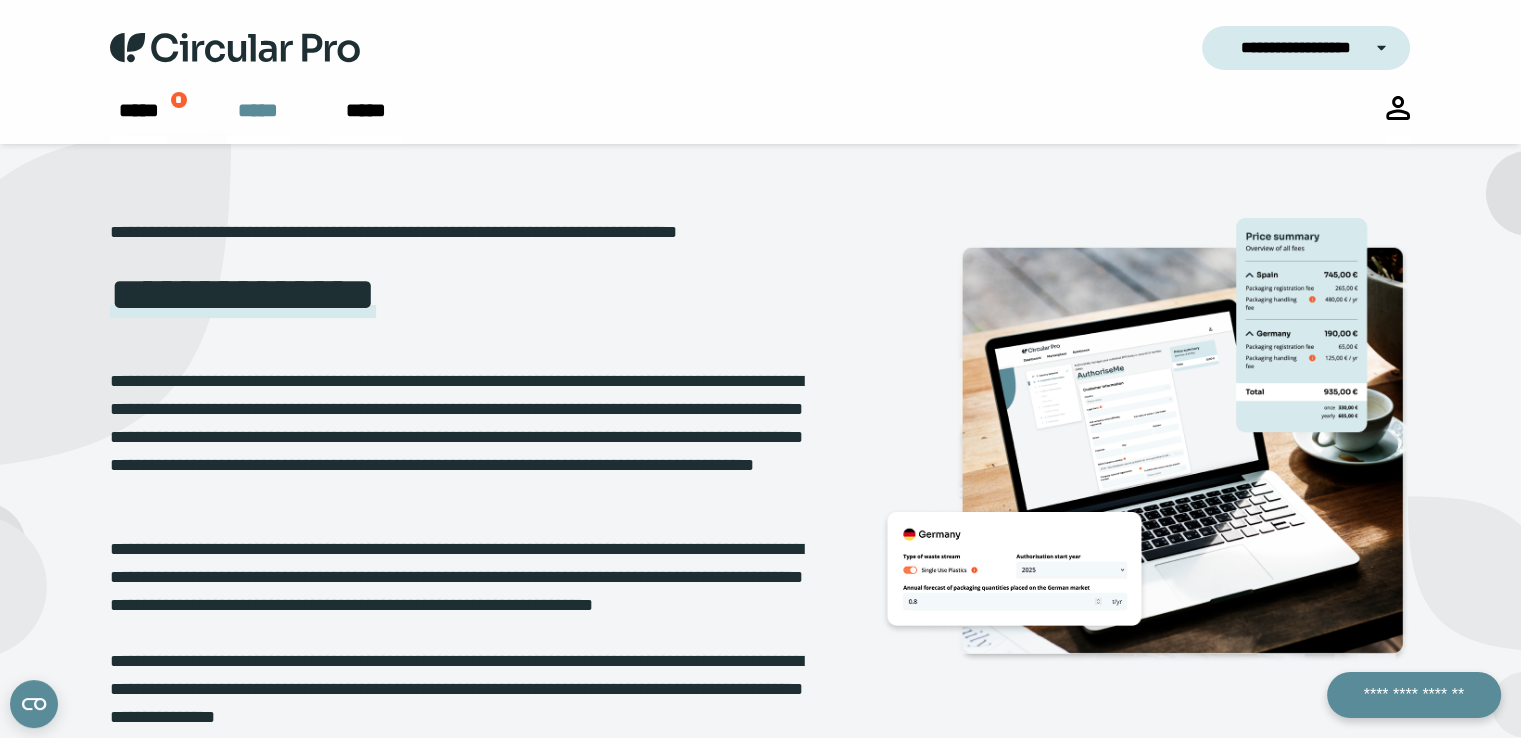 click on "*****" at bounding box center (258, 110) 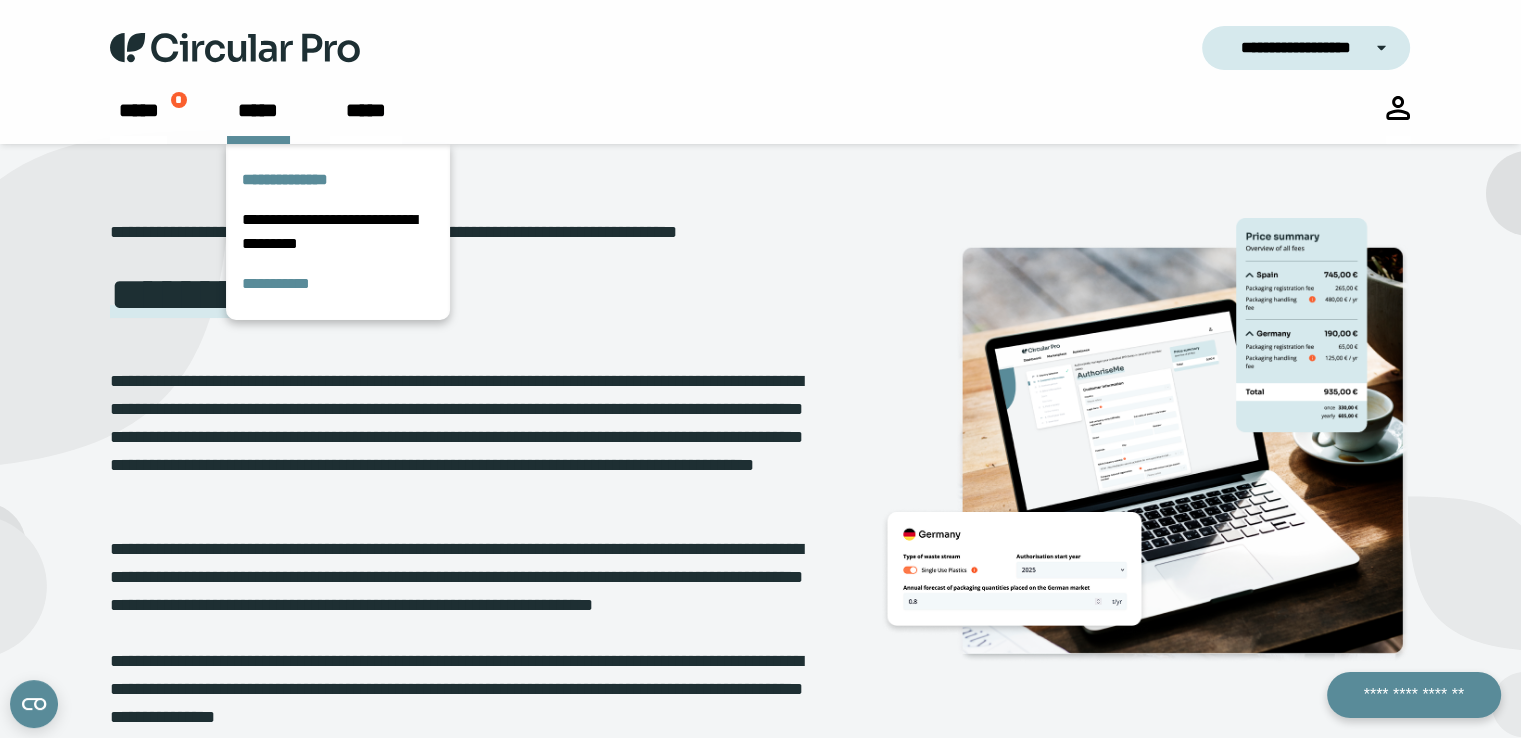 click on "**********" at bounding box center [276, 283] 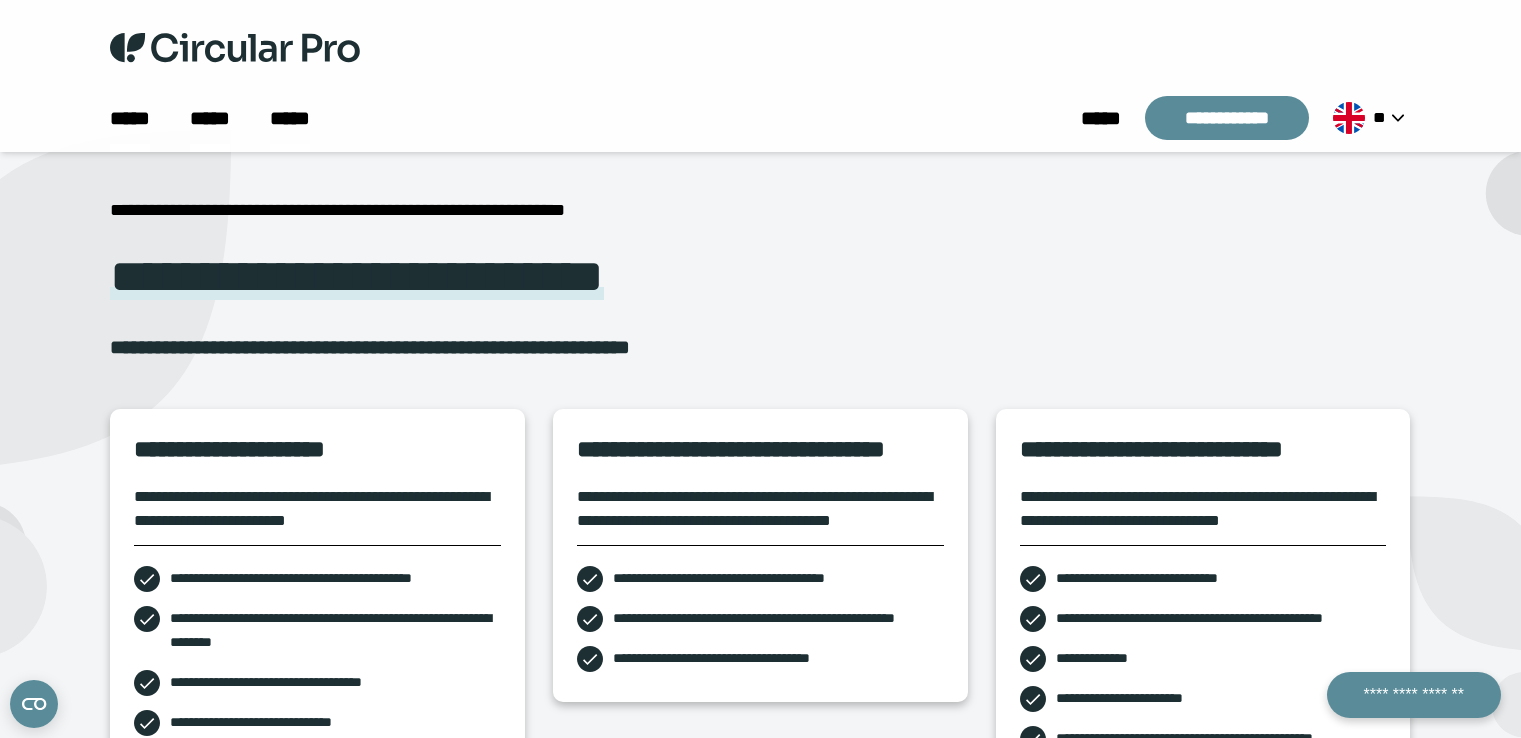 scroll, scrollTop: 300, scrollLeft: 0, axis: vertical 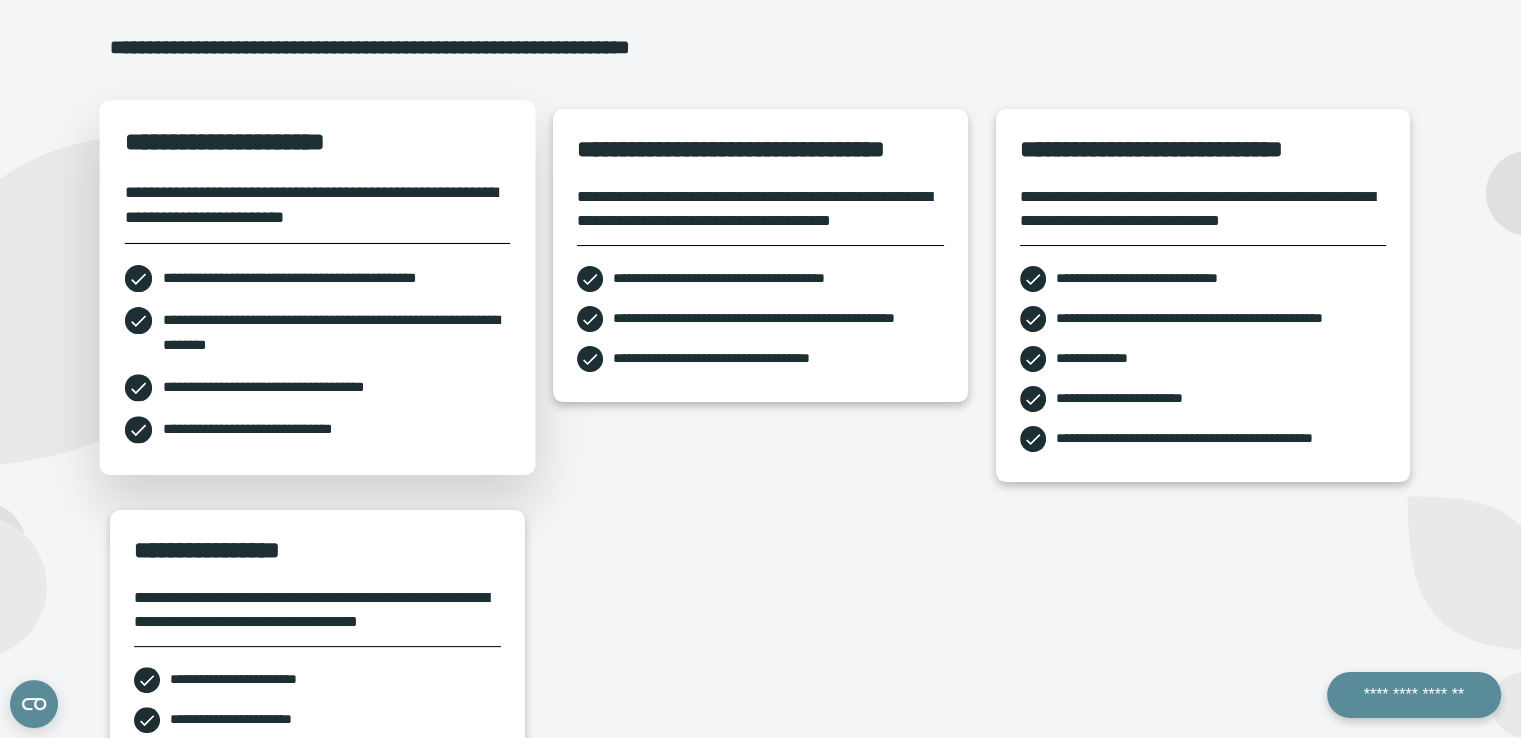 click on "**********" at bounding box center (311, 204) 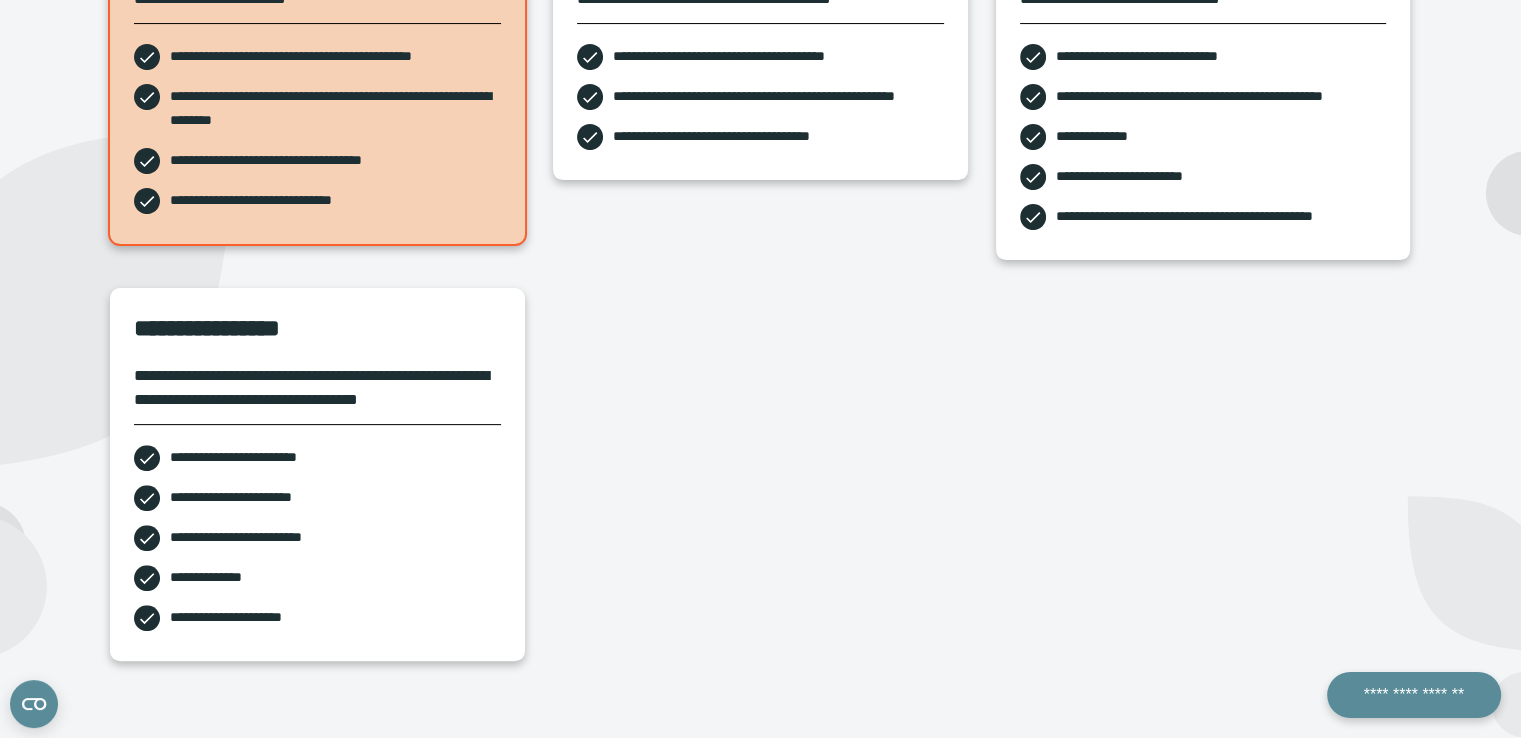 click on "********" at bounding box center (1240, 811) 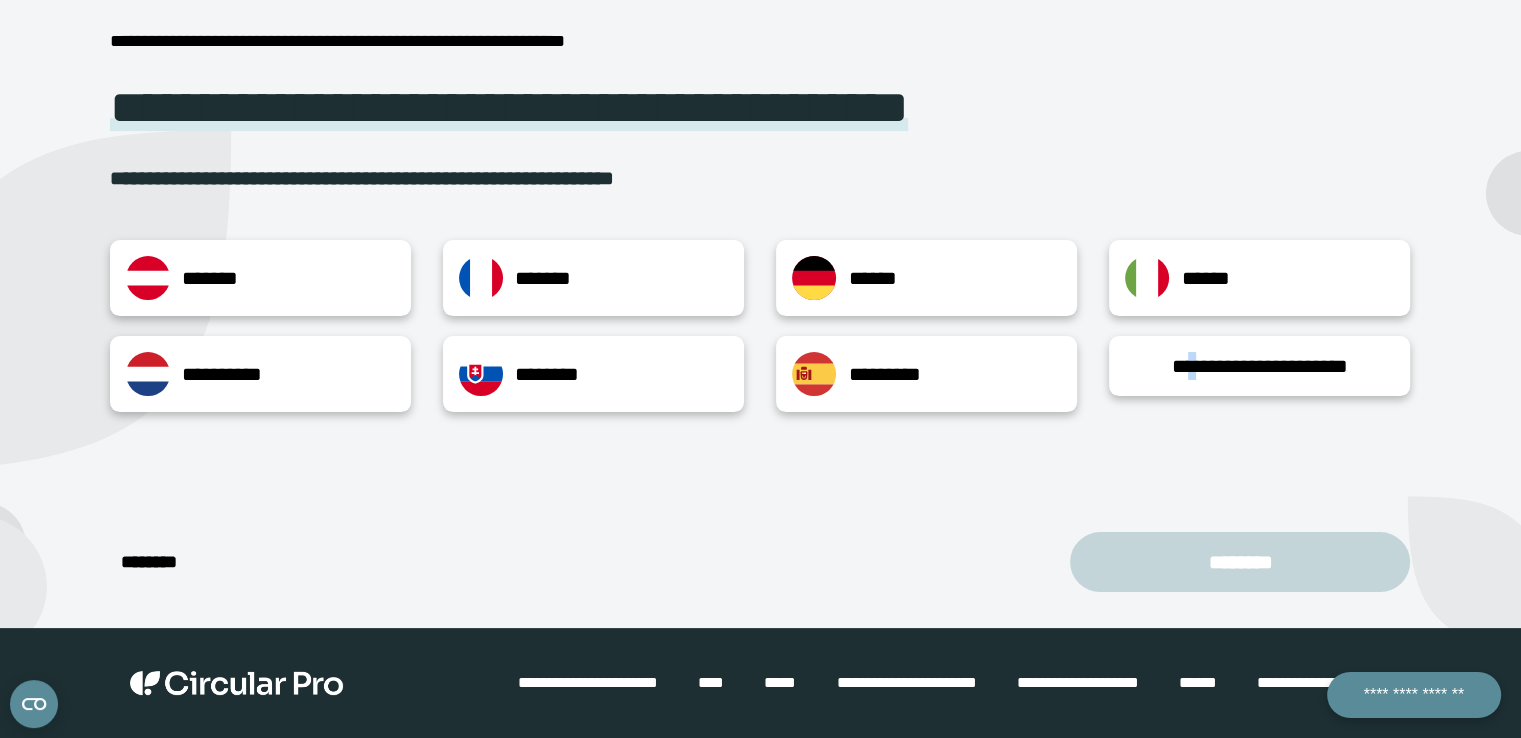 click on "**********" at bounding box center (1260, 366) 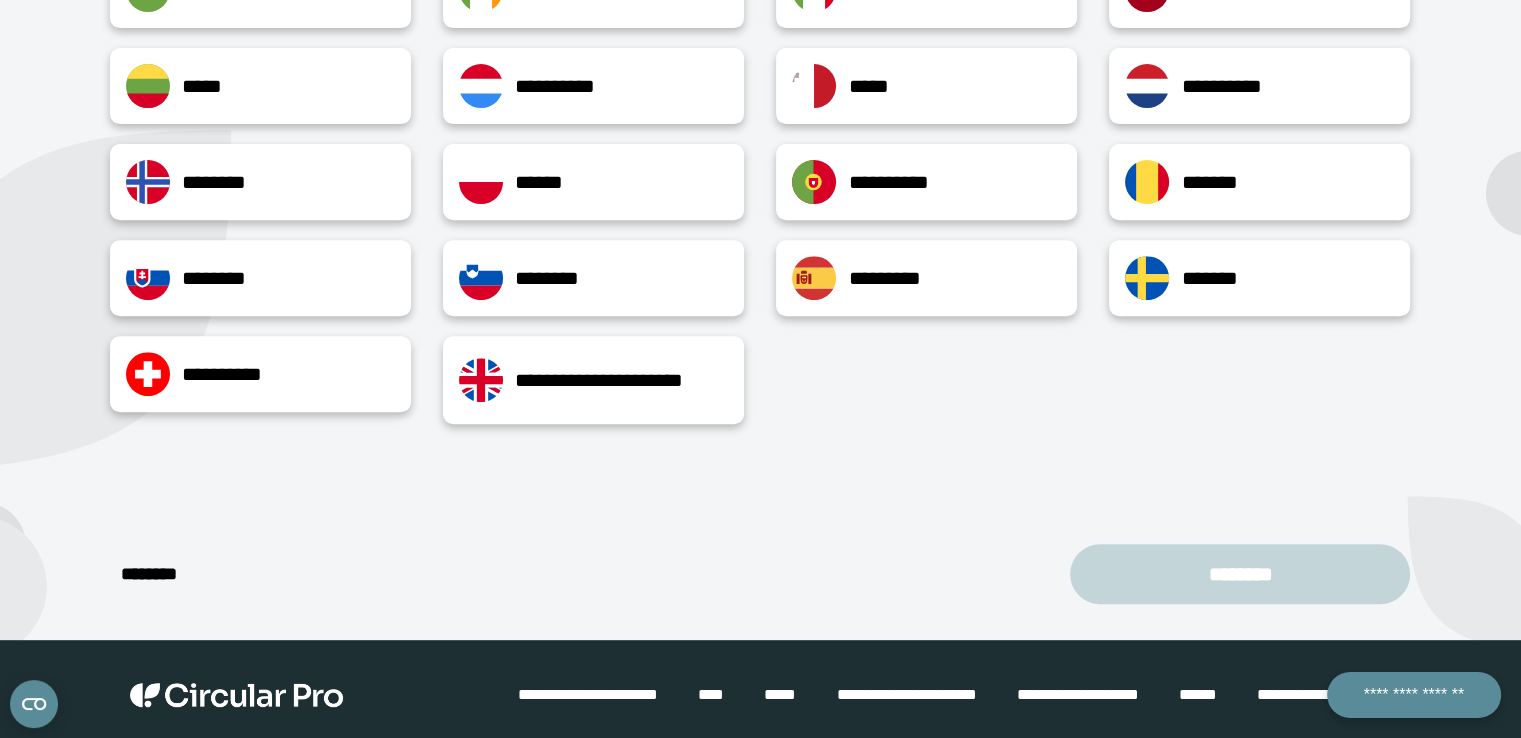 scroll, scrollTop: 757, scrollLeft: 0, axis: vertical 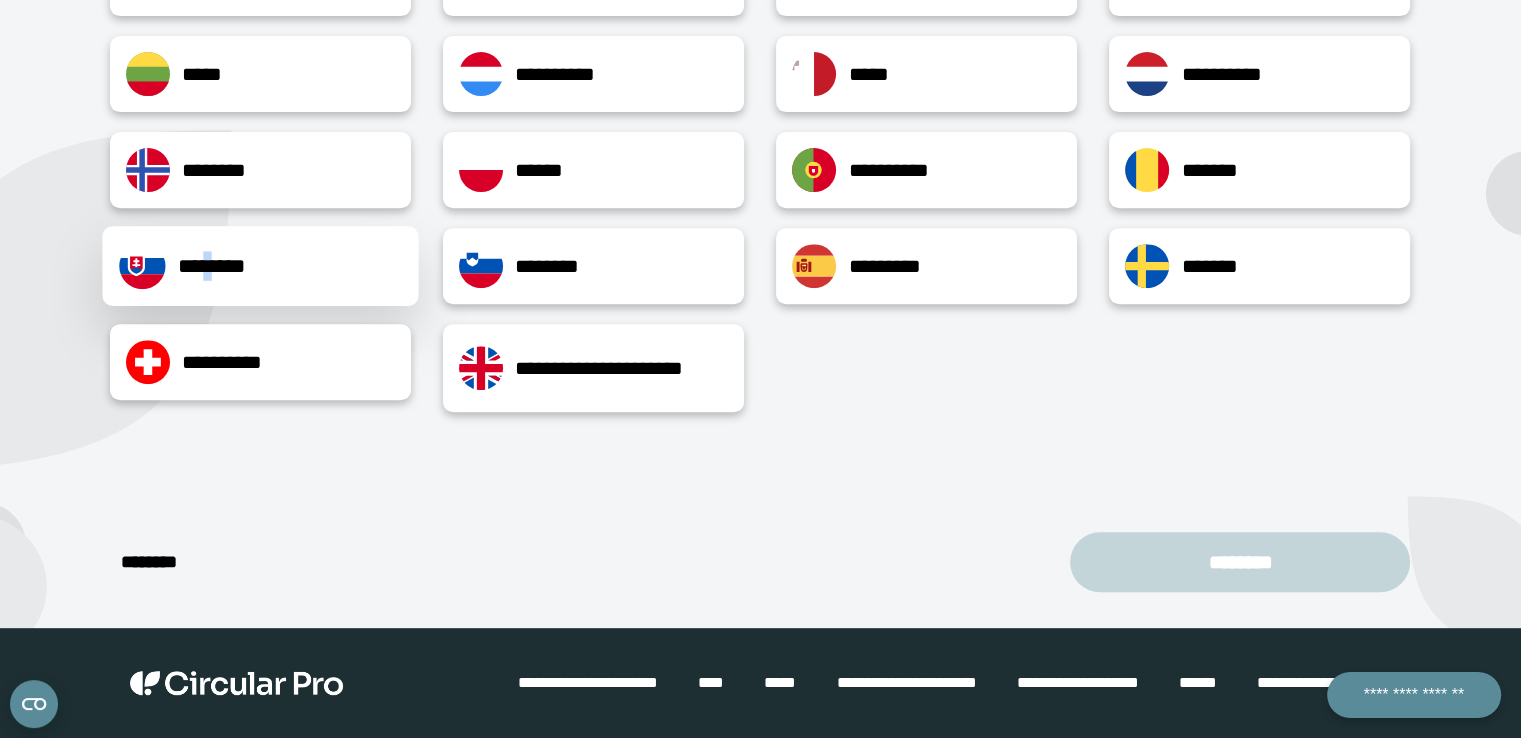 click on "********" at bounding box center (261, 266) 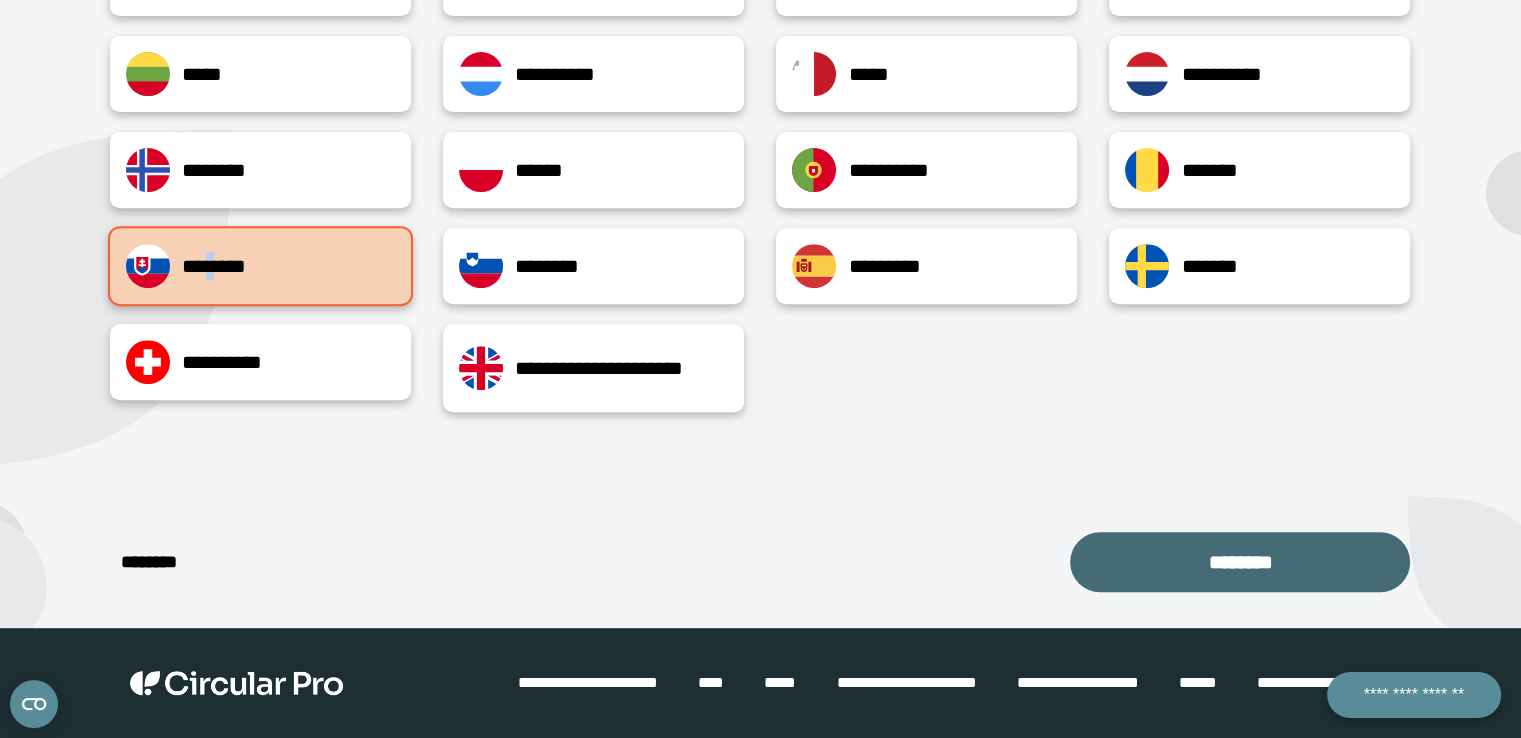 click on "********" at bounding box center [1240, 562] 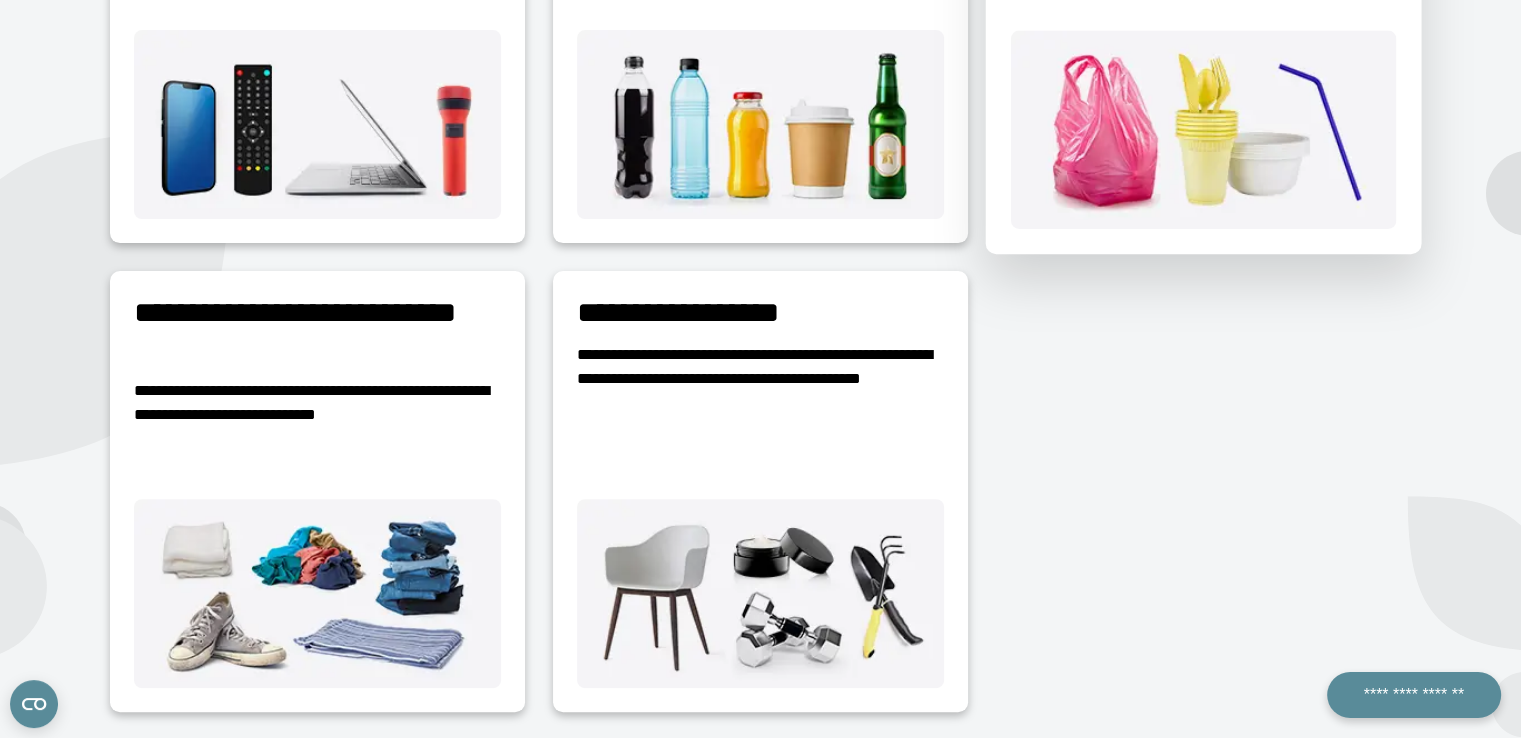 scroll, scrollTop: 207, scrollLeft: 0, axis: vertical 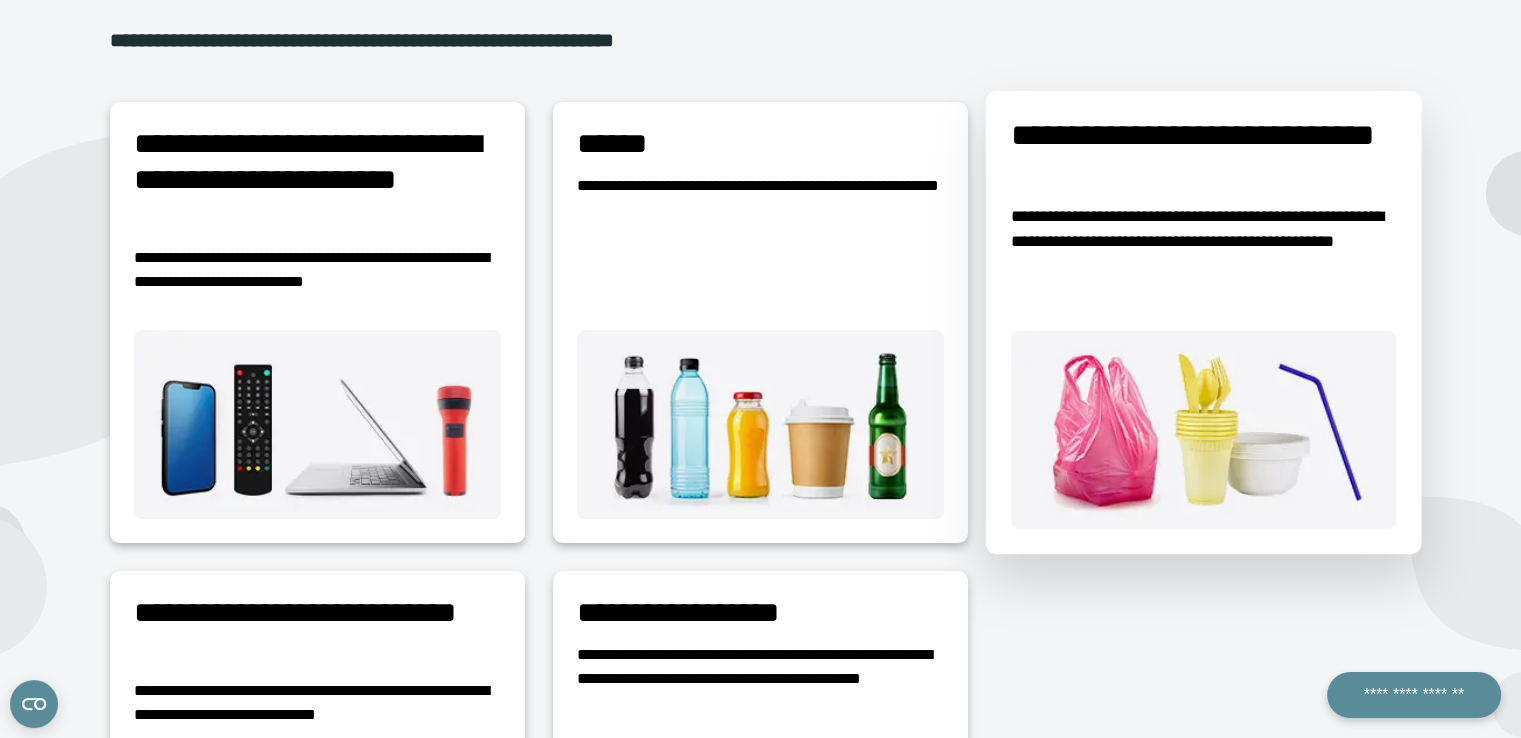 click at bounding box center (1203, 429) 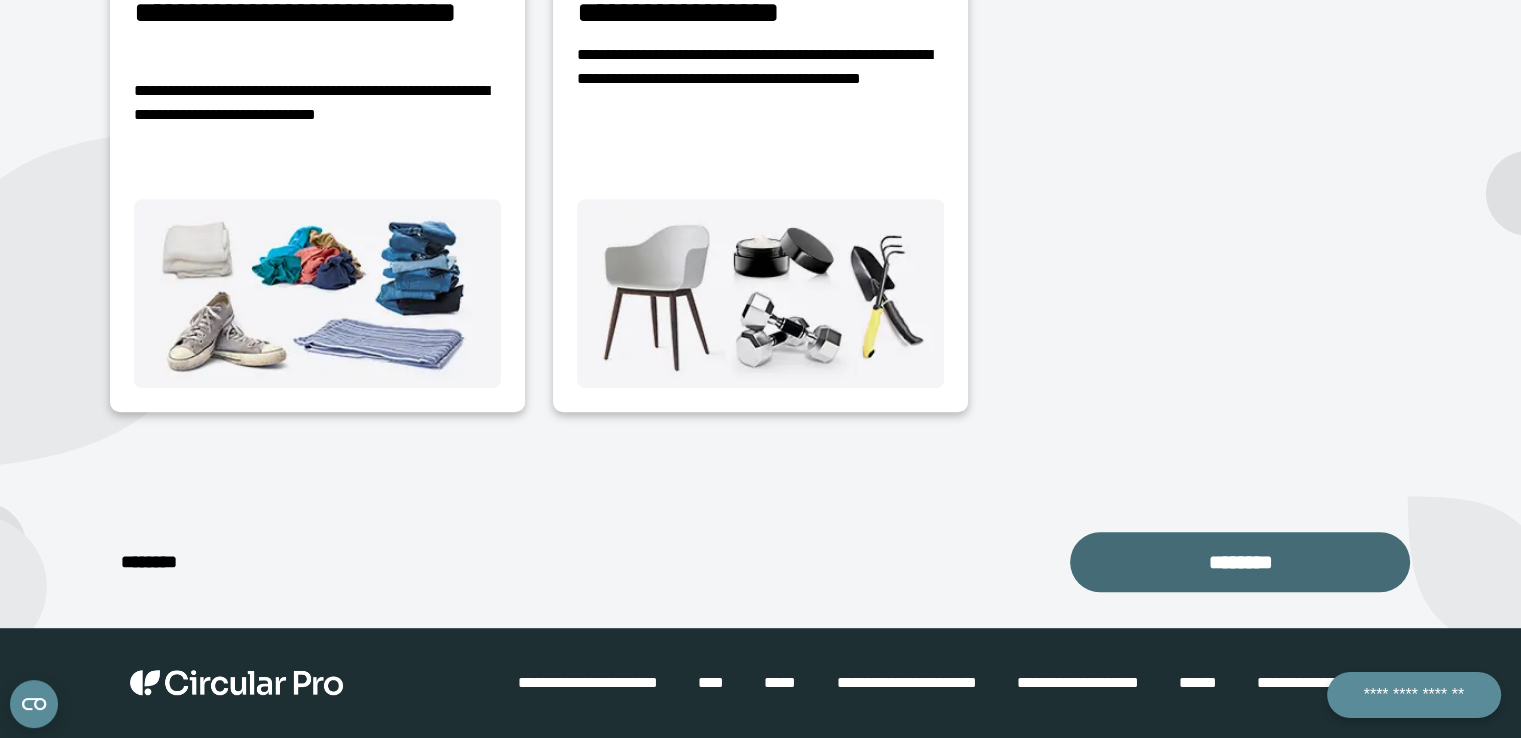 click on "********" at bounding box center (1240, 562) 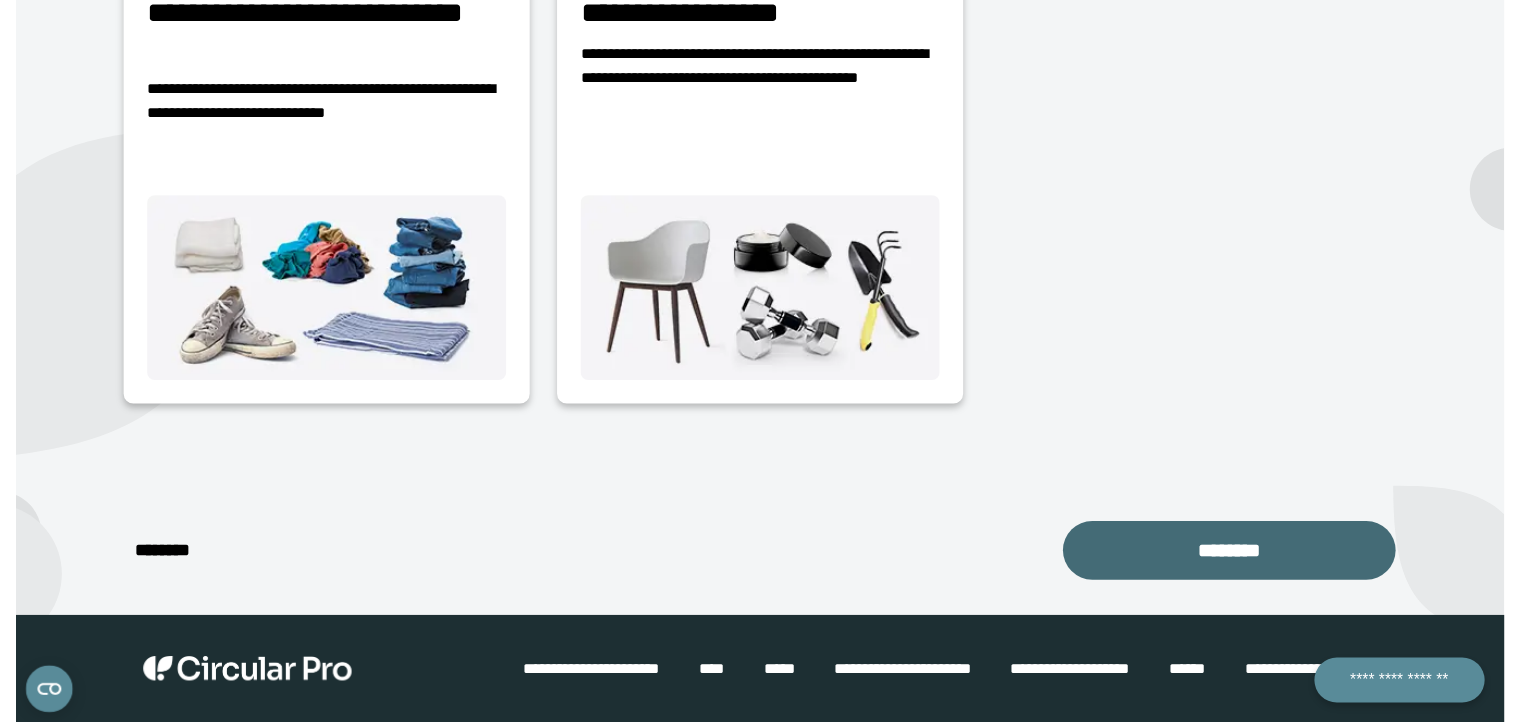 scroll, scrollTop: 191, scrollLeft: 0, axis: vertical 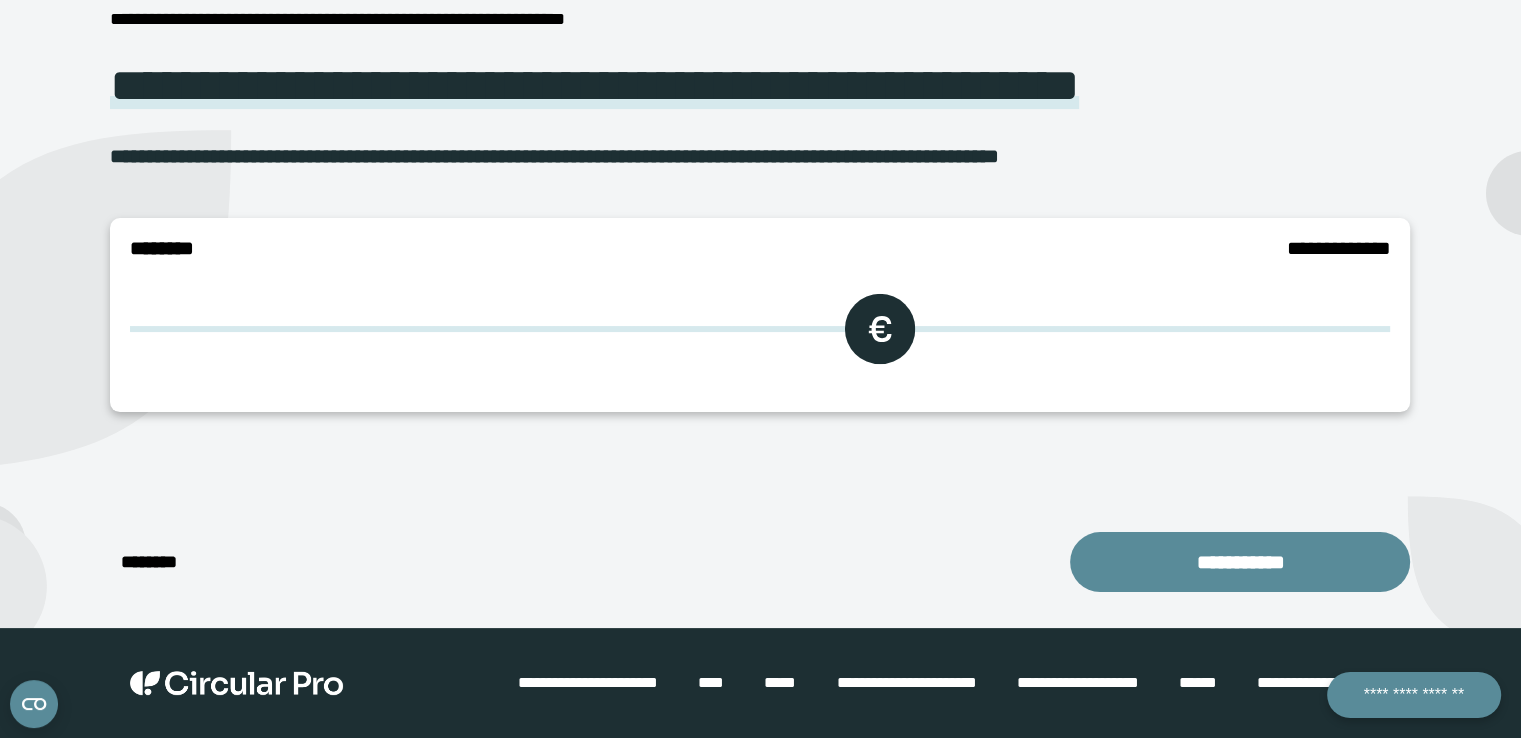 drag, startPoint x: 157, startPoint y: 321, endPoint x: 244, endPoint y: 319, distance: 87.02299 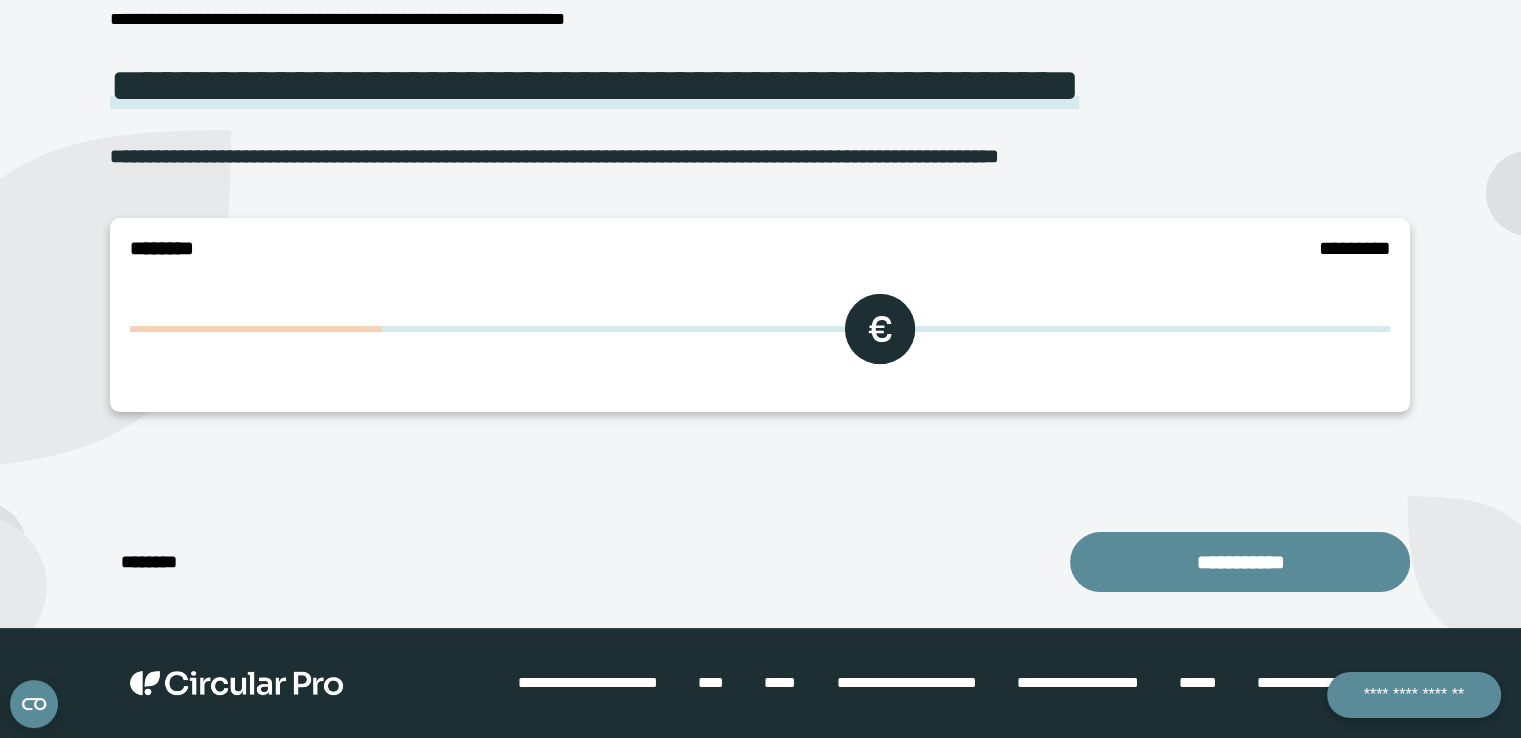 drag, startPoint x: 296, startPoint y: 325, endPoint x: 396, endPoint y: 322, distance: 100.04499 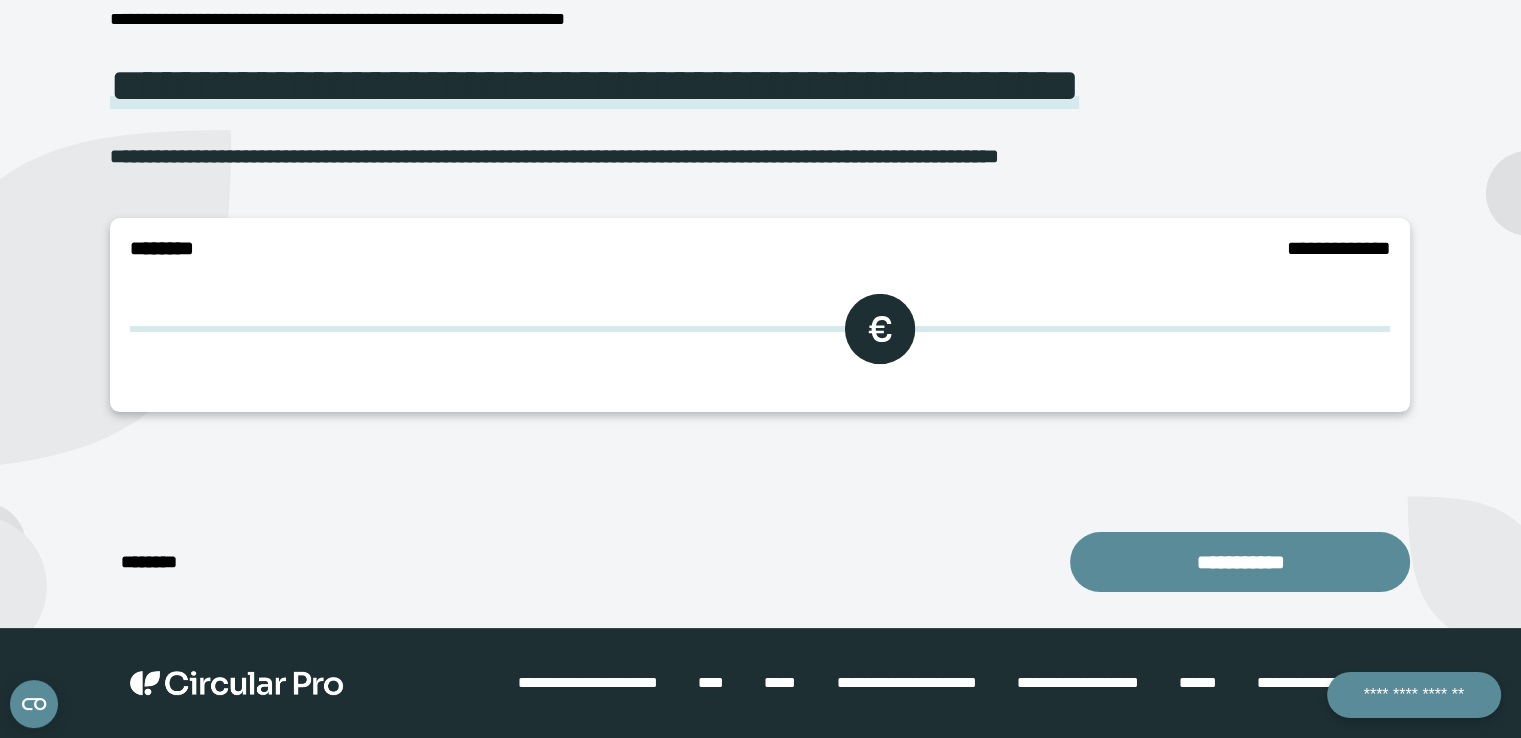 type on "*" 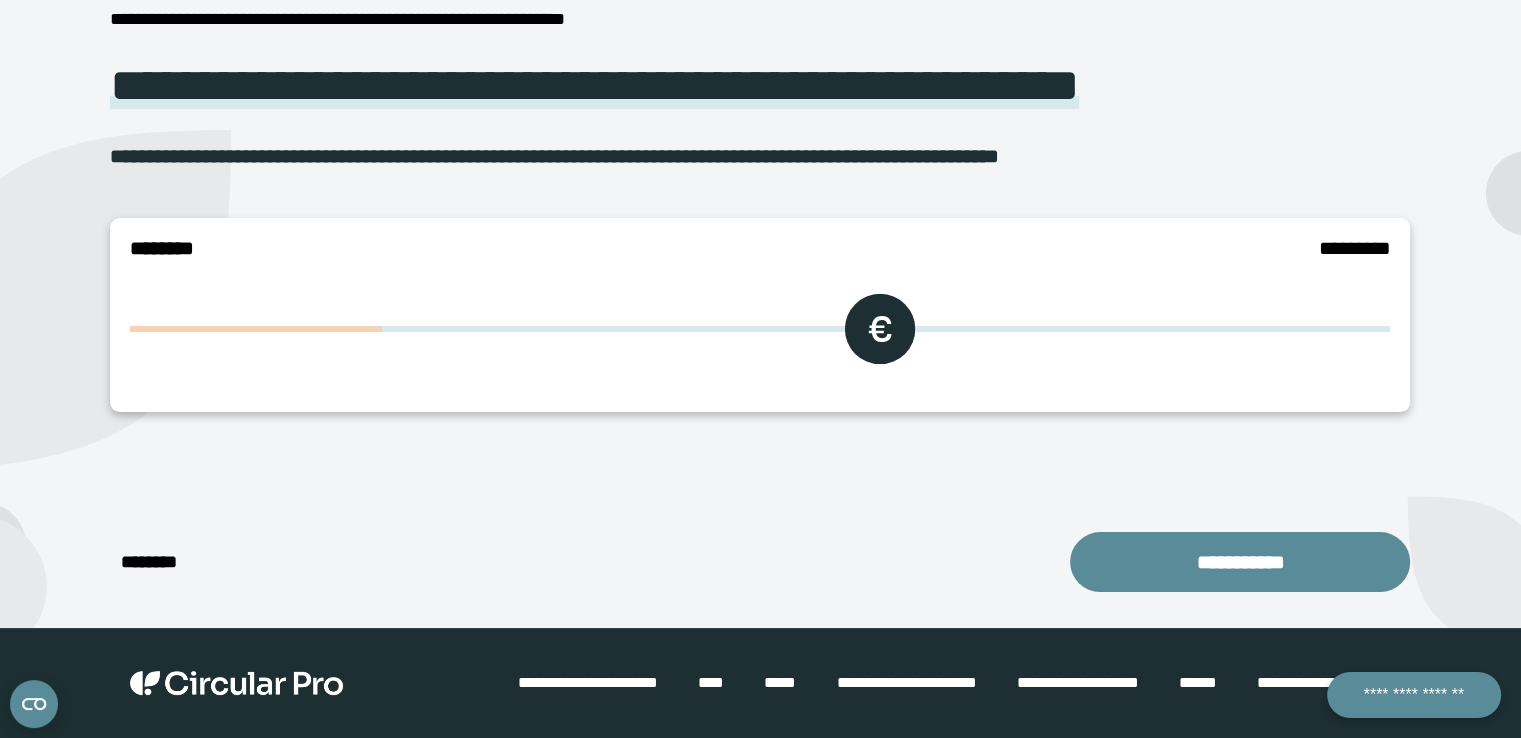 drag, startPoint x: 389, startPoint y: 329, endPoint x: 366, endPoint y: 335, distance: 23.769728 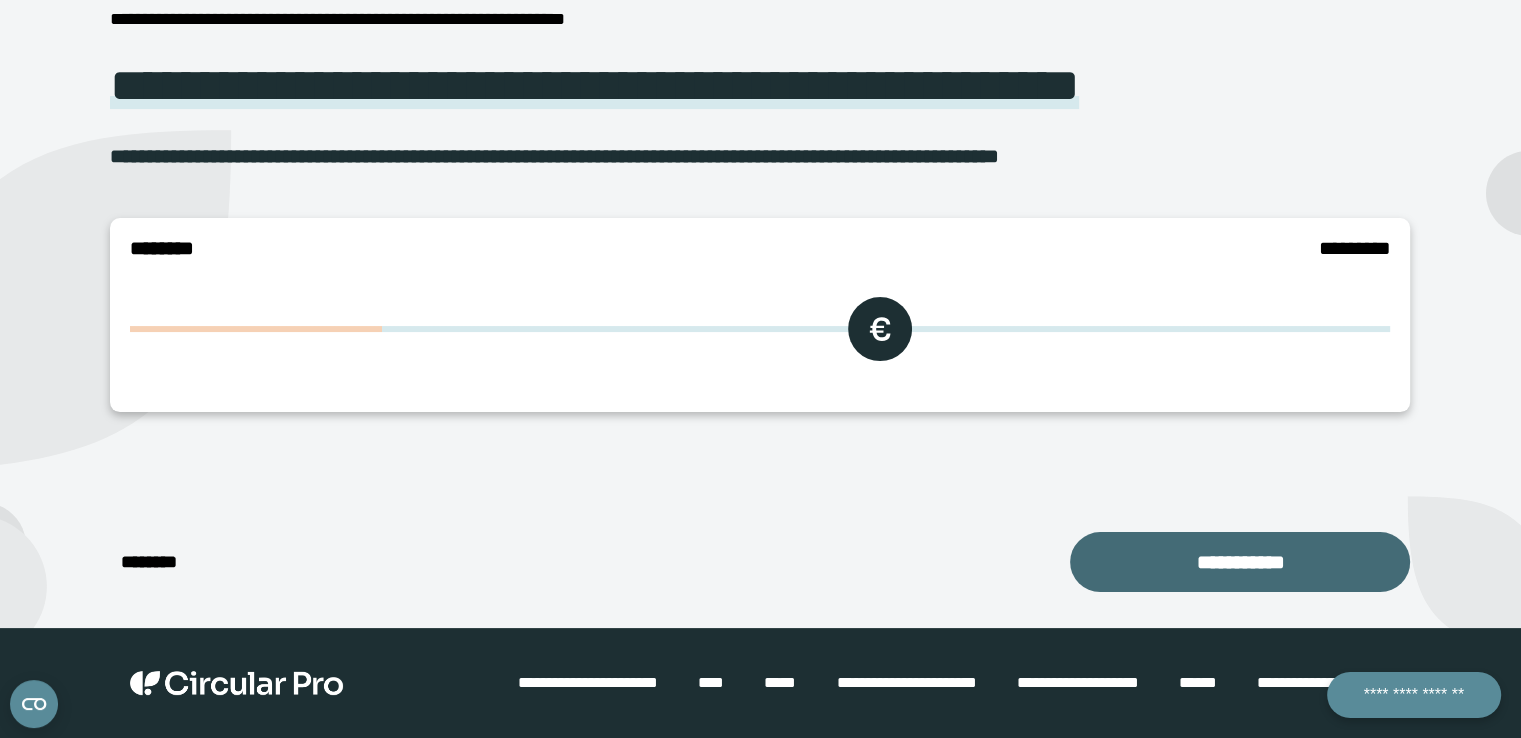 click on "**********" at bounding box center [1240, 562] 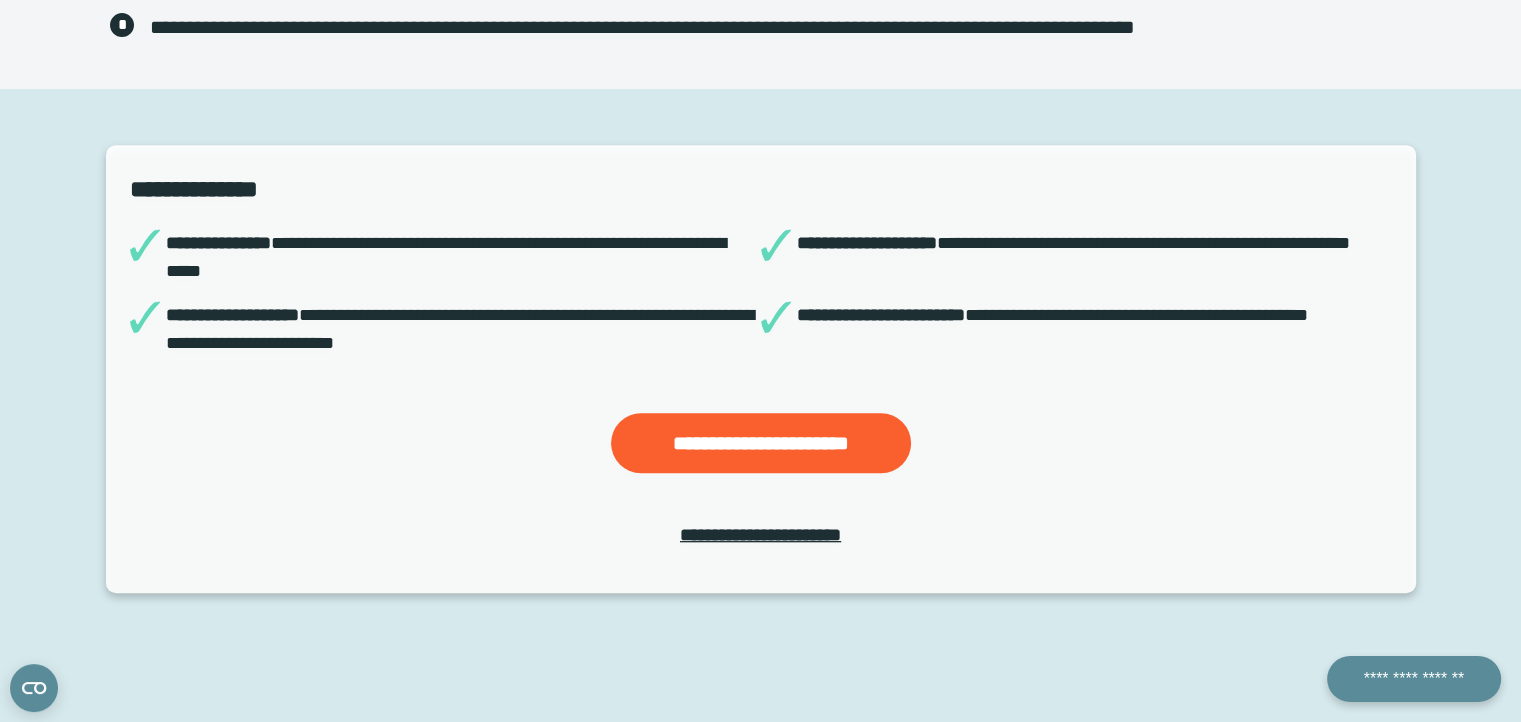 scroll, scrollTop: 1049, scrollLeft: 0, axis: vertical 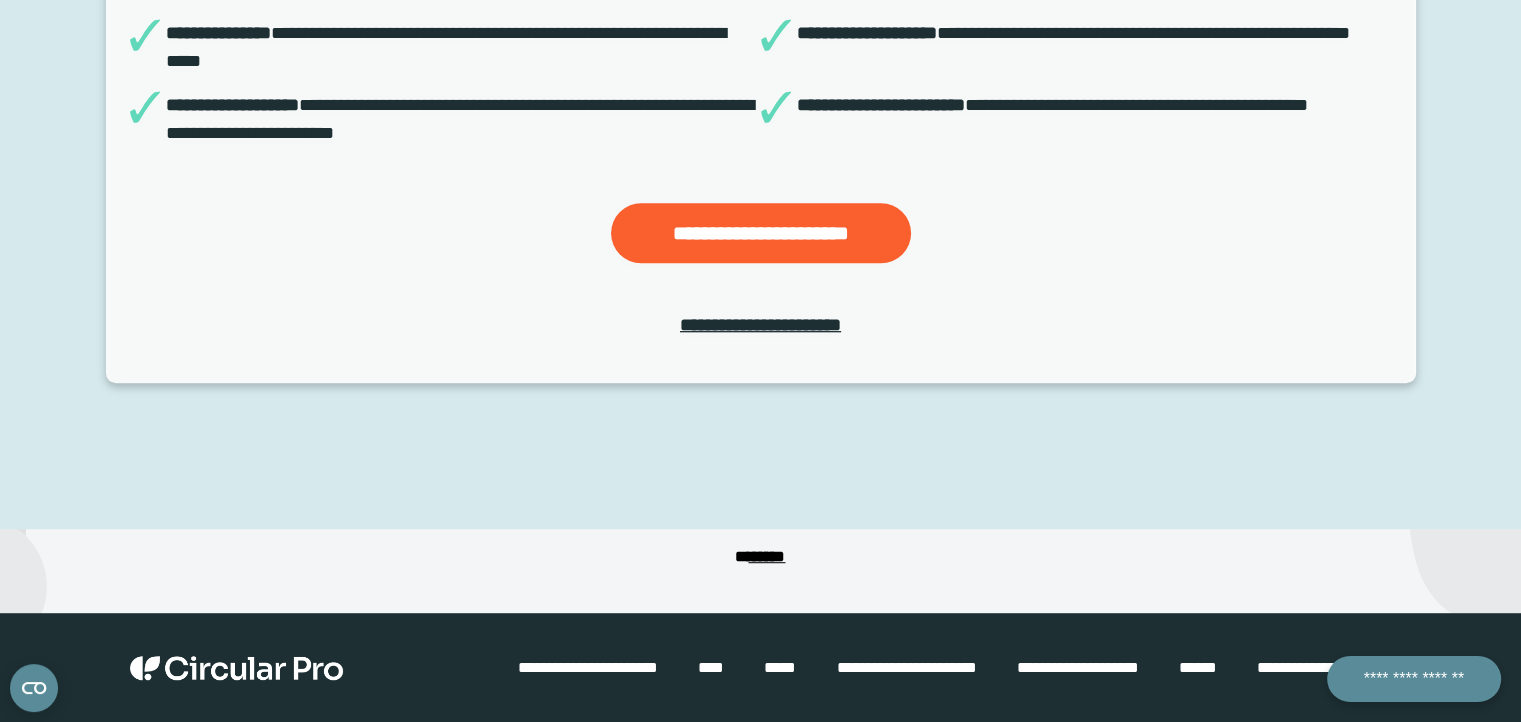 click on "**********" at bounding box center (760, 325) 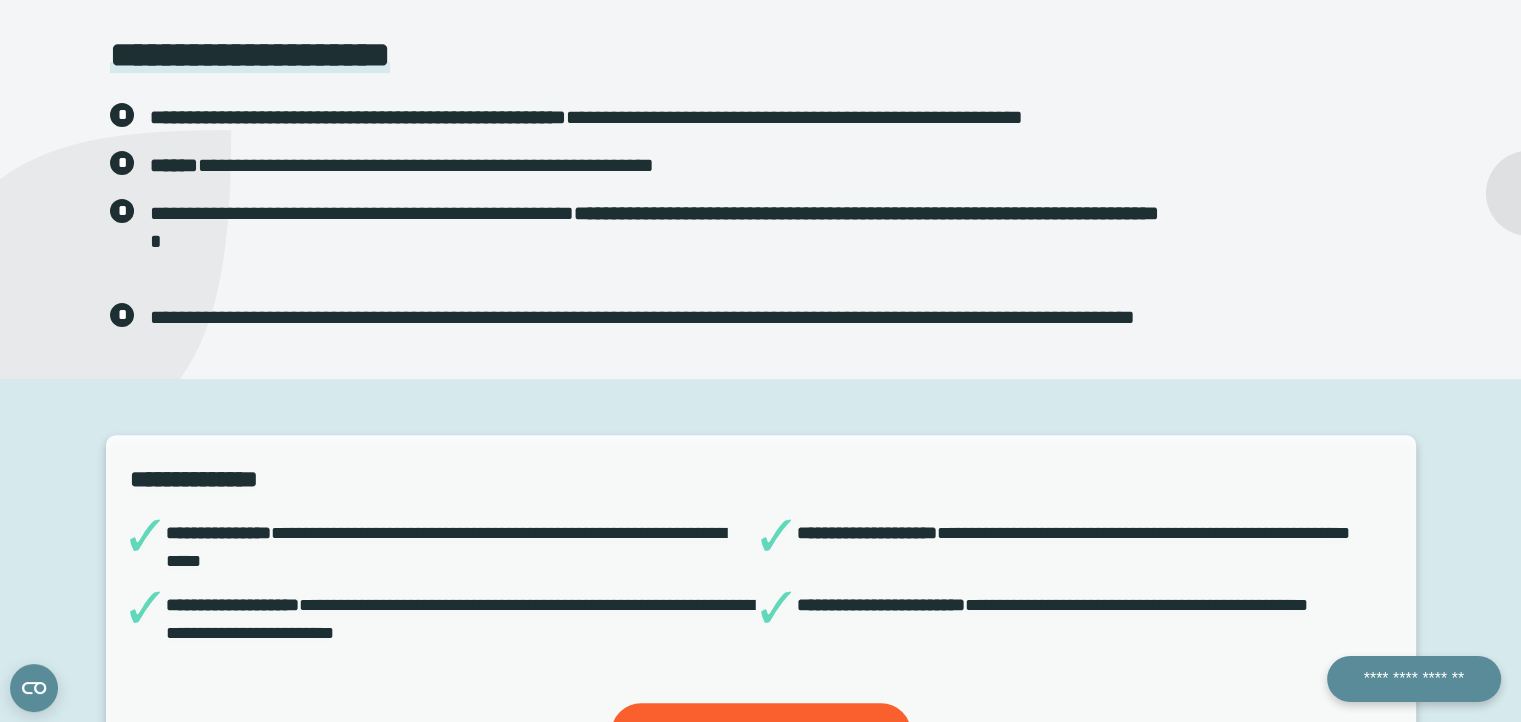 scroll, scrollTop: 149, scrollLeft: 0, axis: vertical 